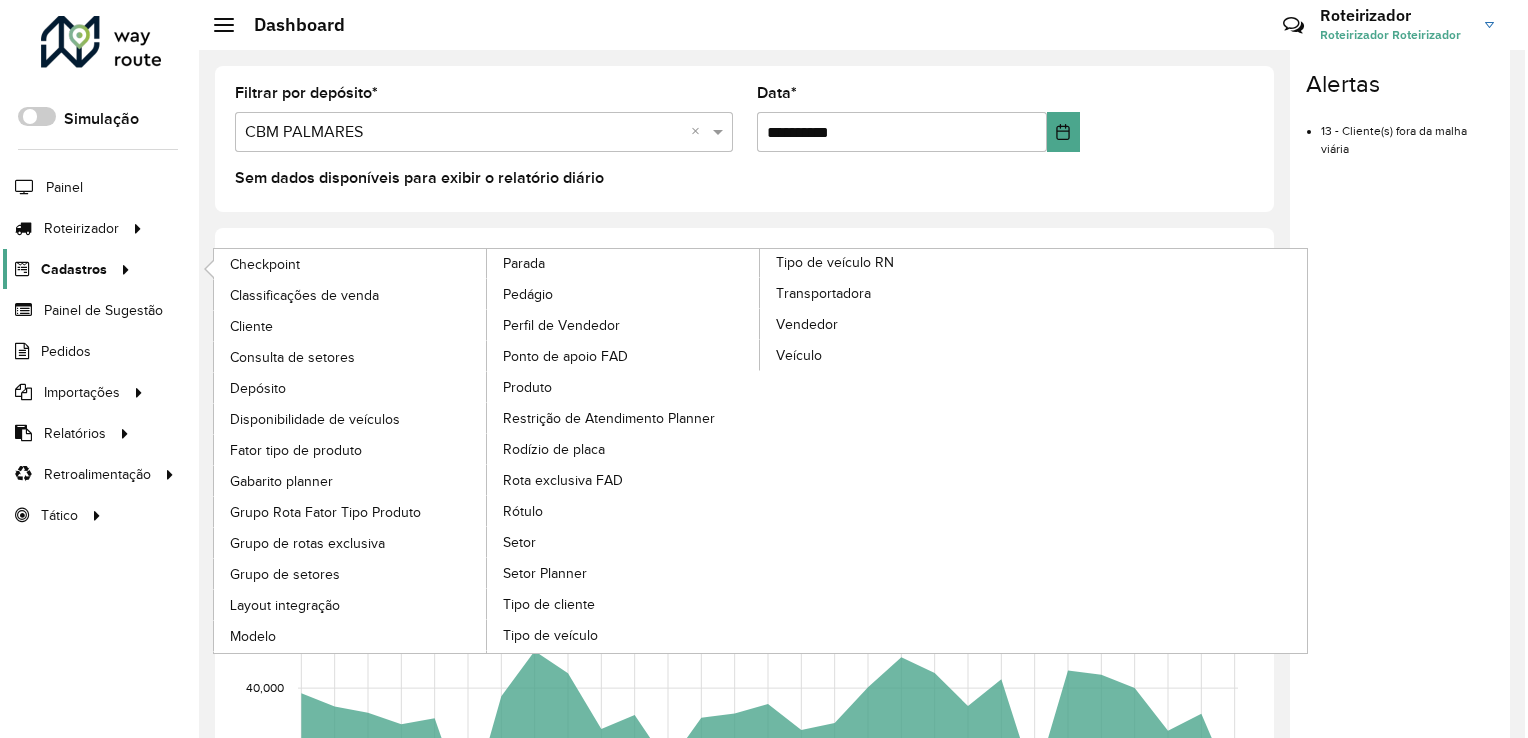 scroll, scrollTop: 0, scrollLeft: 0, axis: both 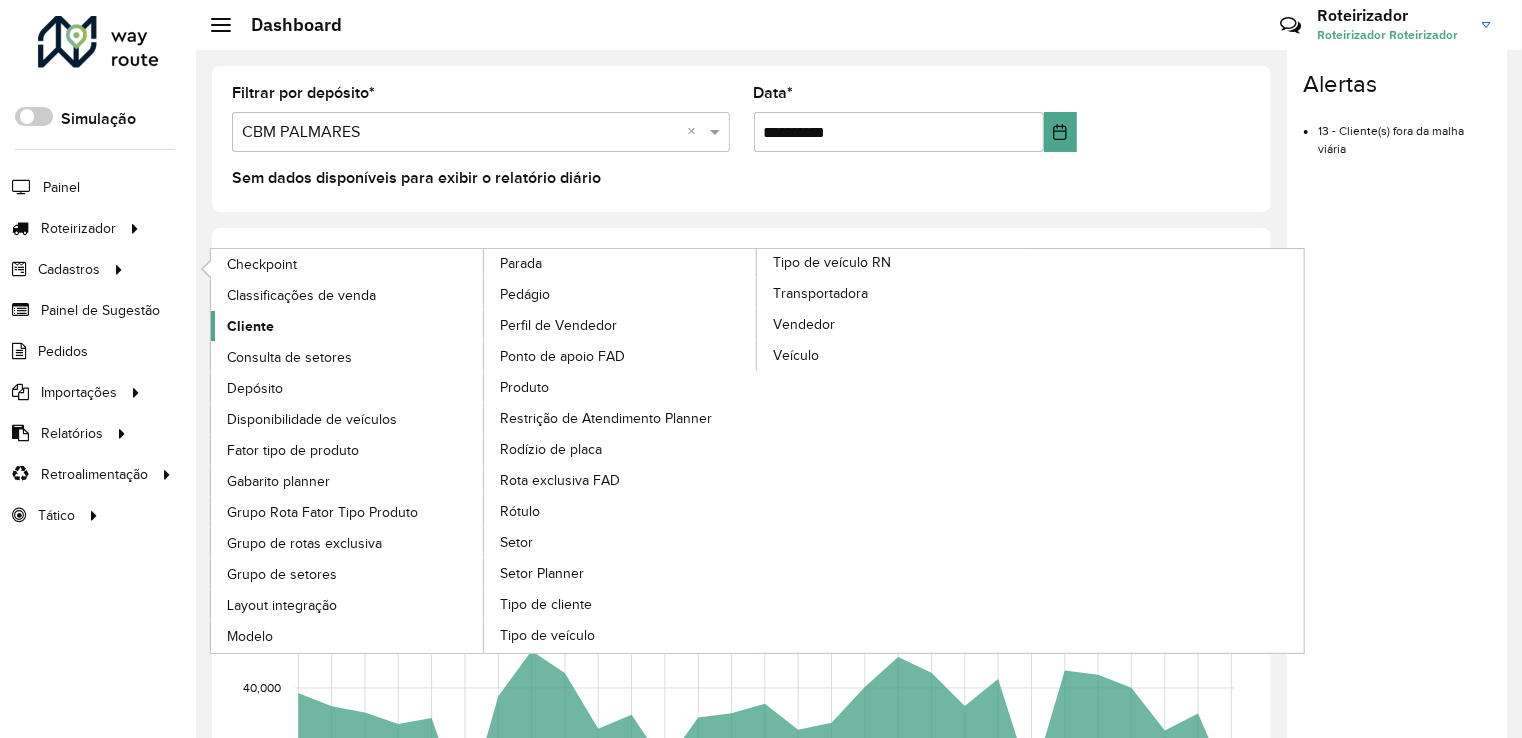 click on "Cliente" 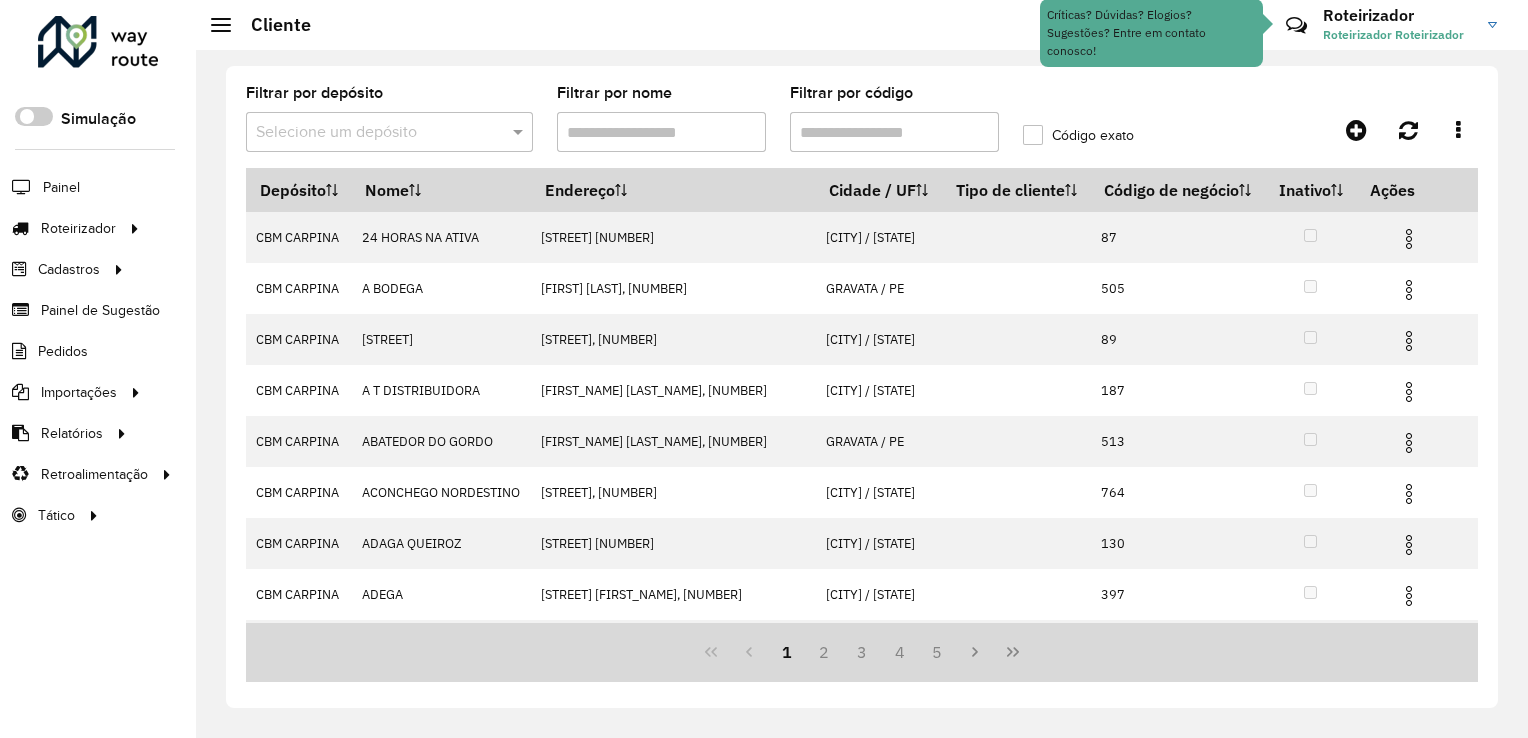 click at bounding box center (369, 133) 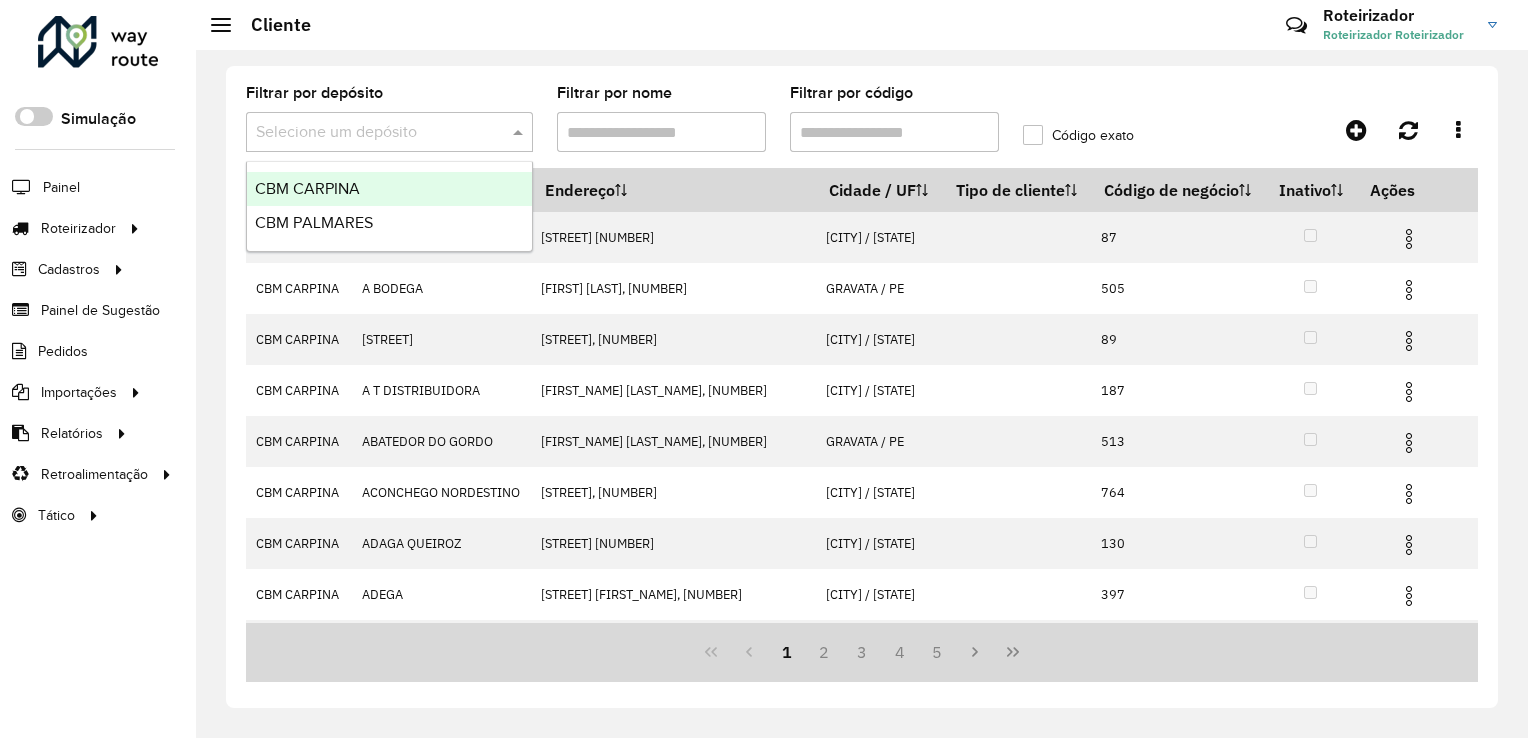 click on "CBM CARPINA" at bounding box center [389, 189] 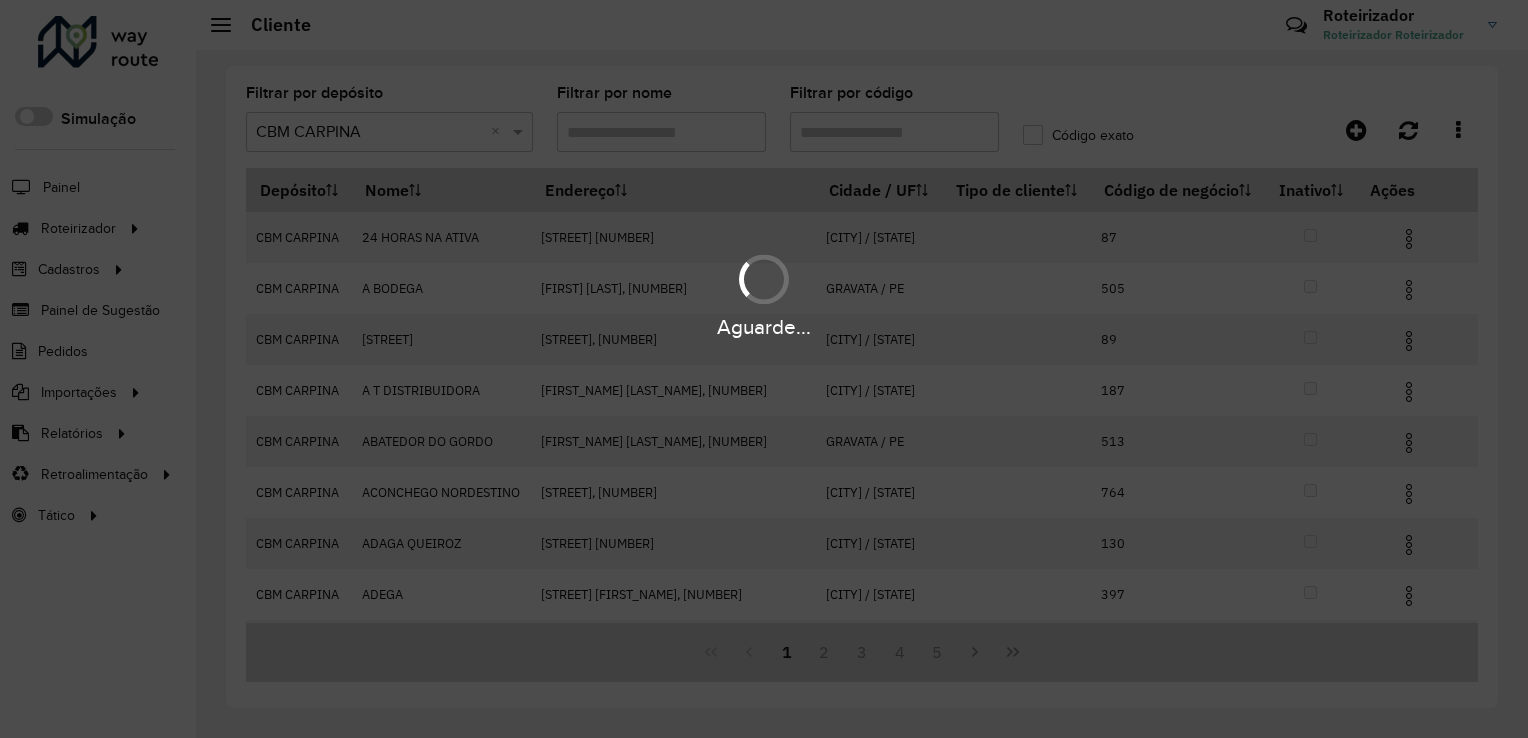 click on "Aguarde..." at bounding box center [764, 369] 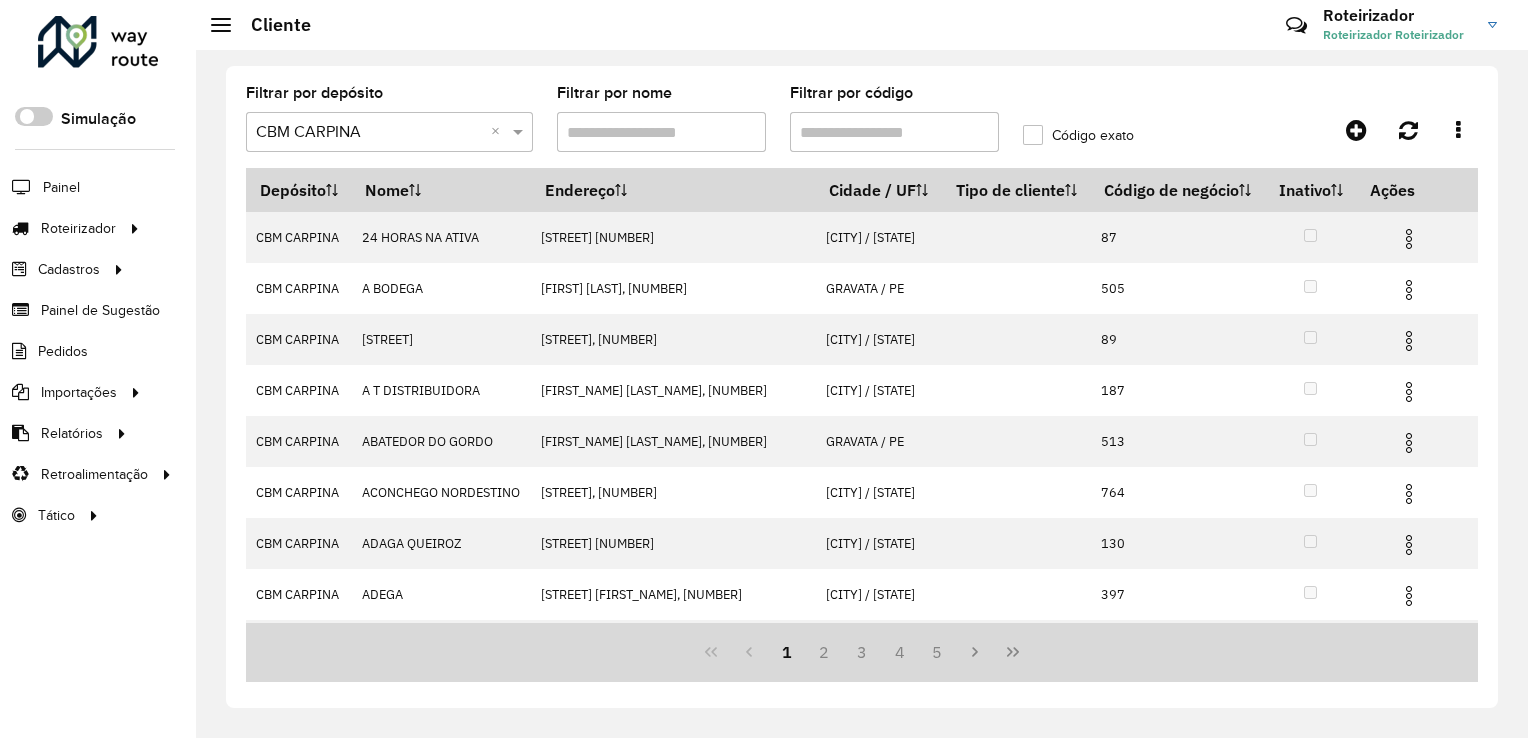 click on "Filtrar por código" at bounding box center [894, 132] 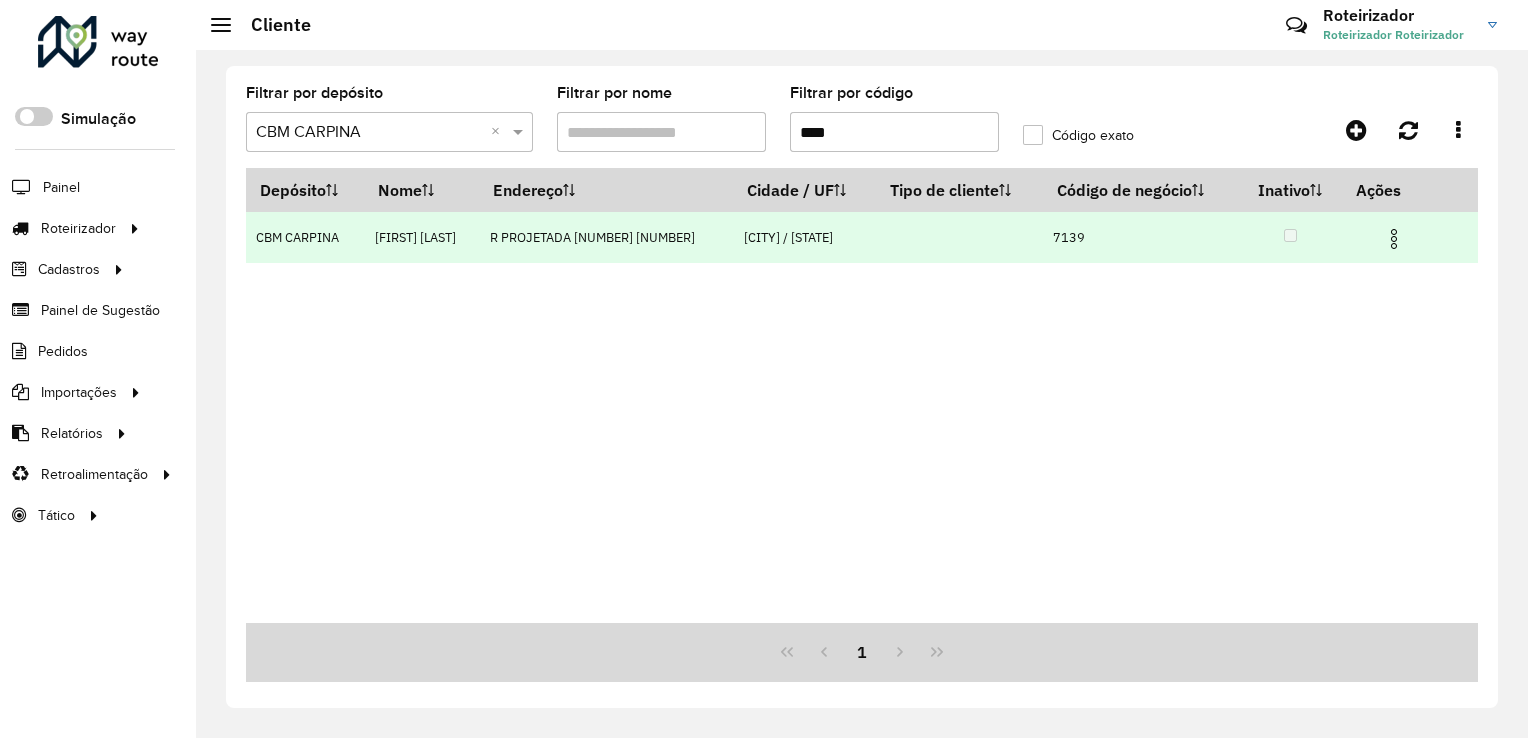 type on "****" 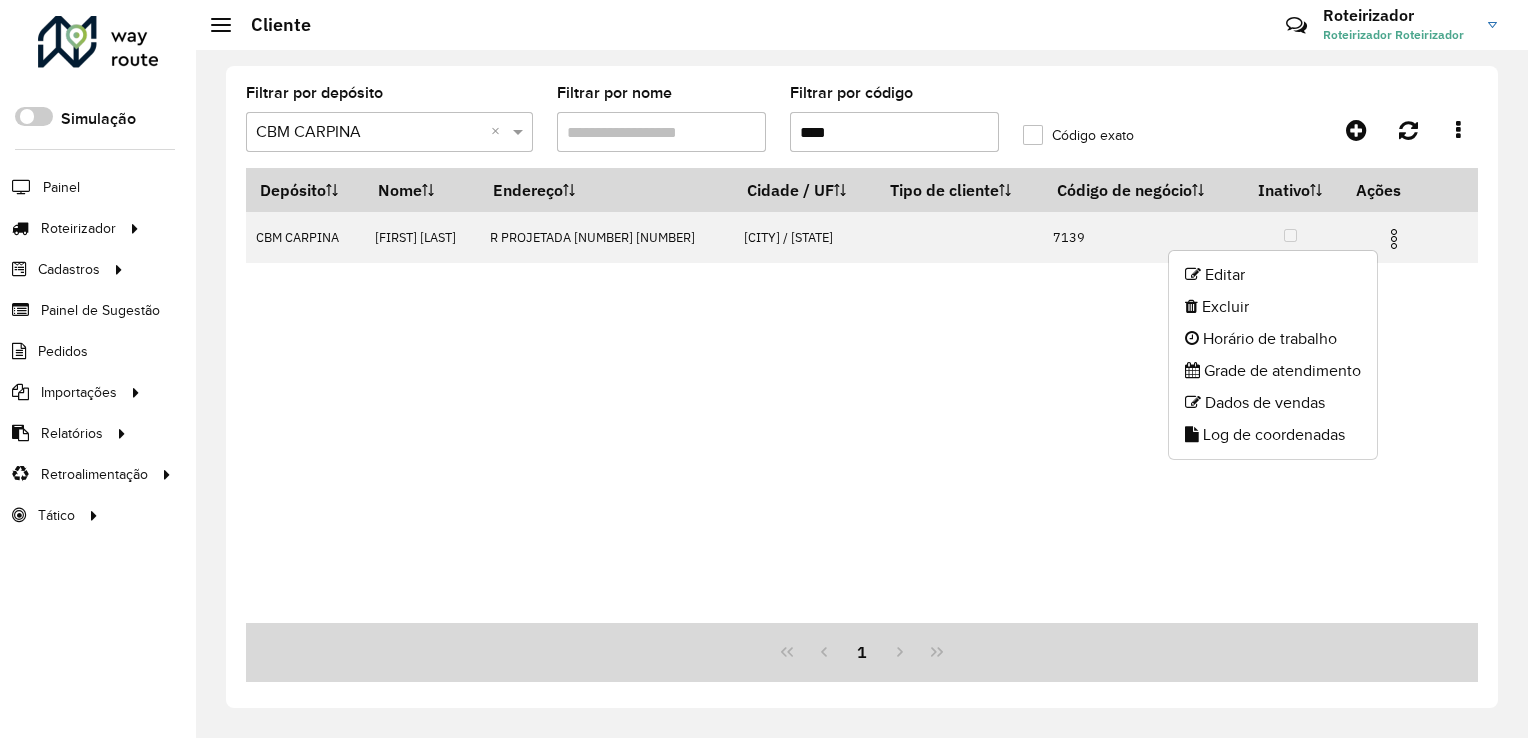 drag, startPoint x: 1388, startPoint y: 245, endPoint x: 1433, endPoint y: 367, distance: 130.0346 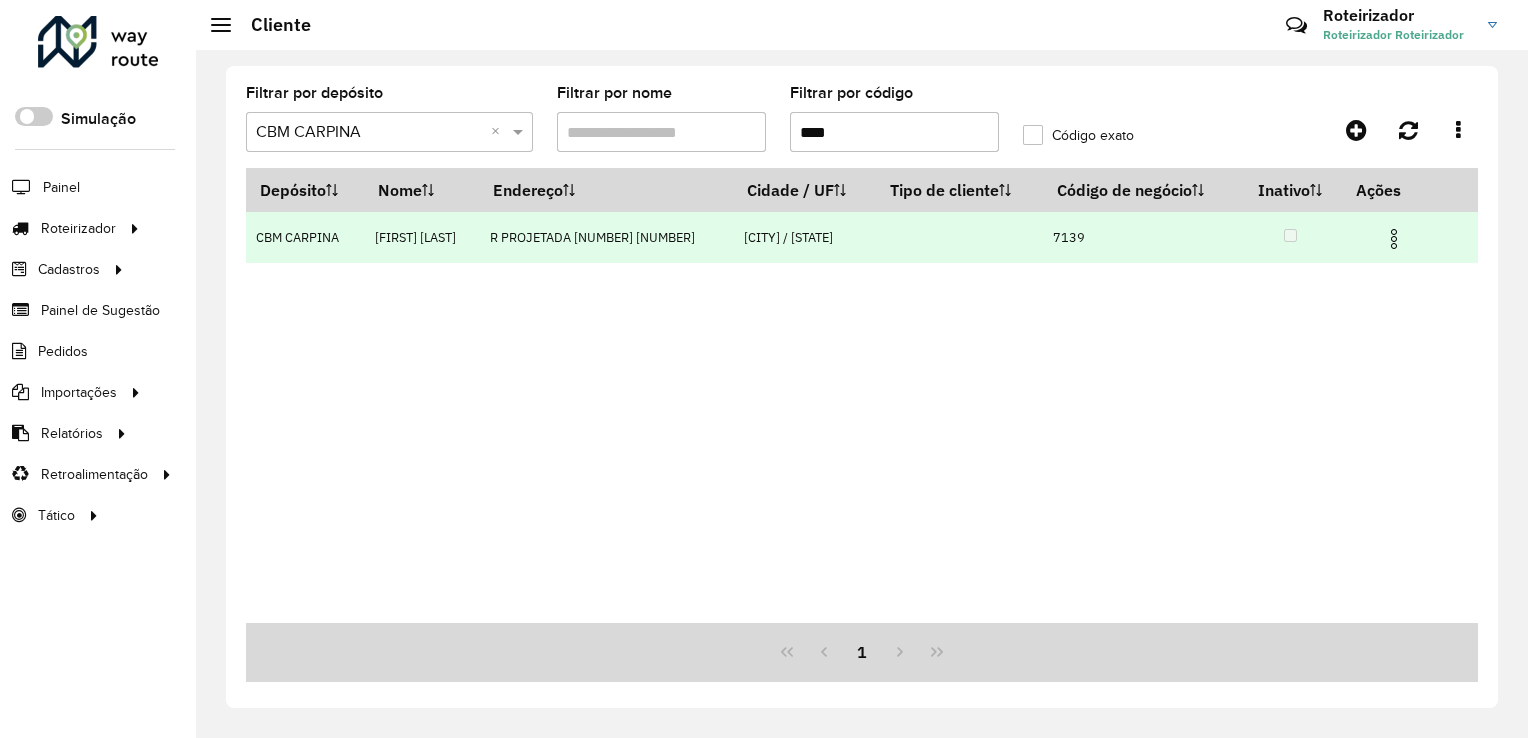 click at bounding box center (1394, 239) 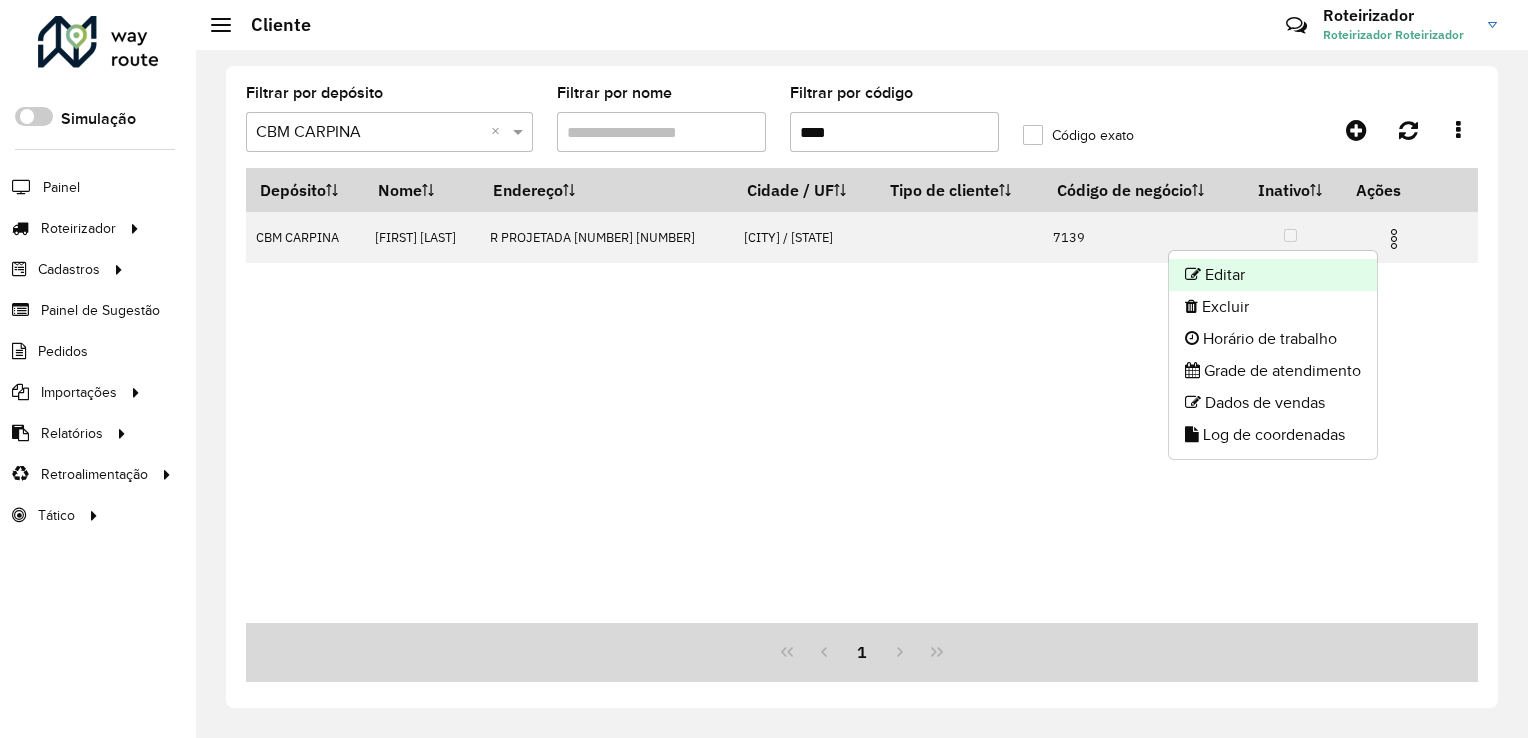 click on "Editar" 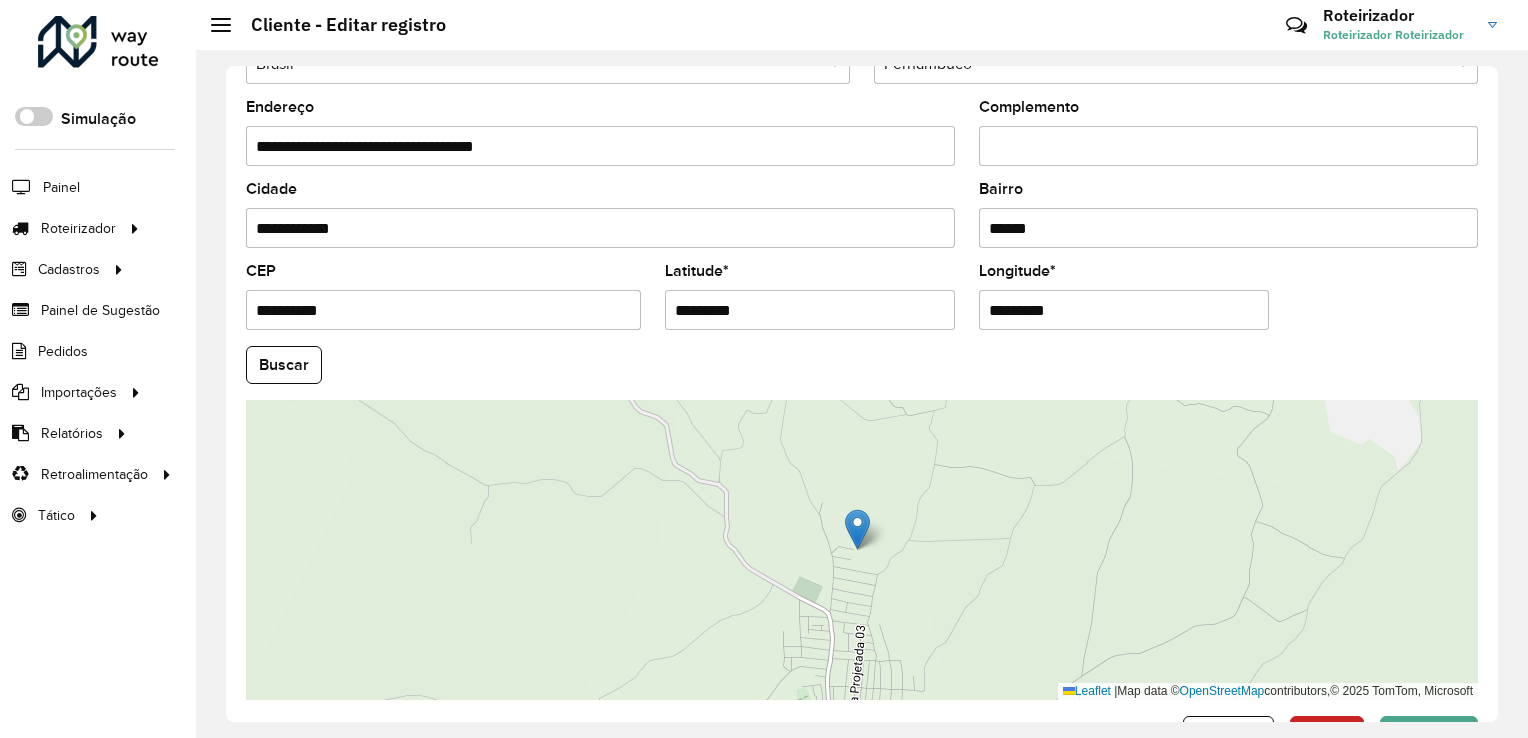scroll, scrollTop: 700, scrollLeft: 0, axis: vertical 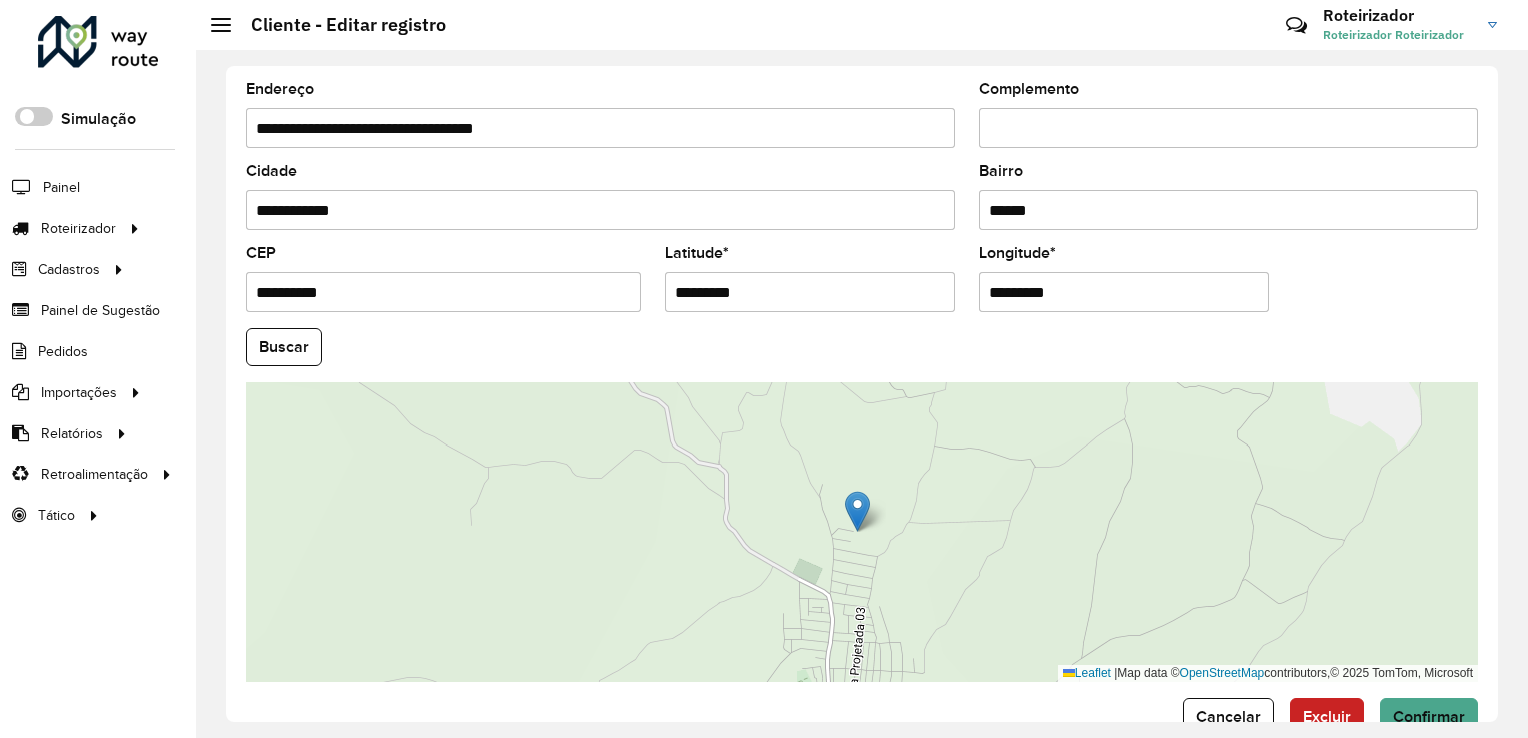 drag, startPoint x: 752, startPoint y: 294, endPoint x: 616, endPoint y: 294, distance: 136 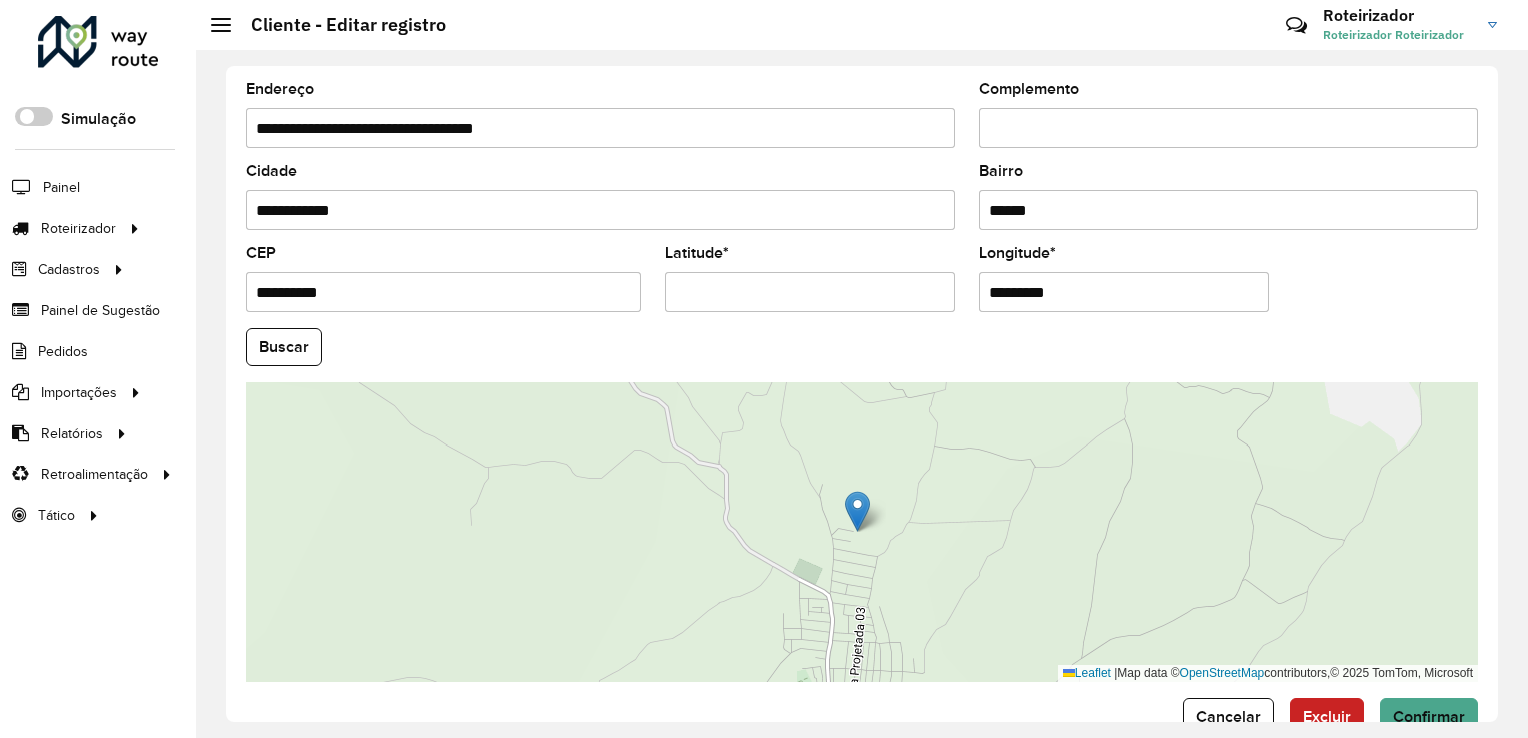 paste on "*********" 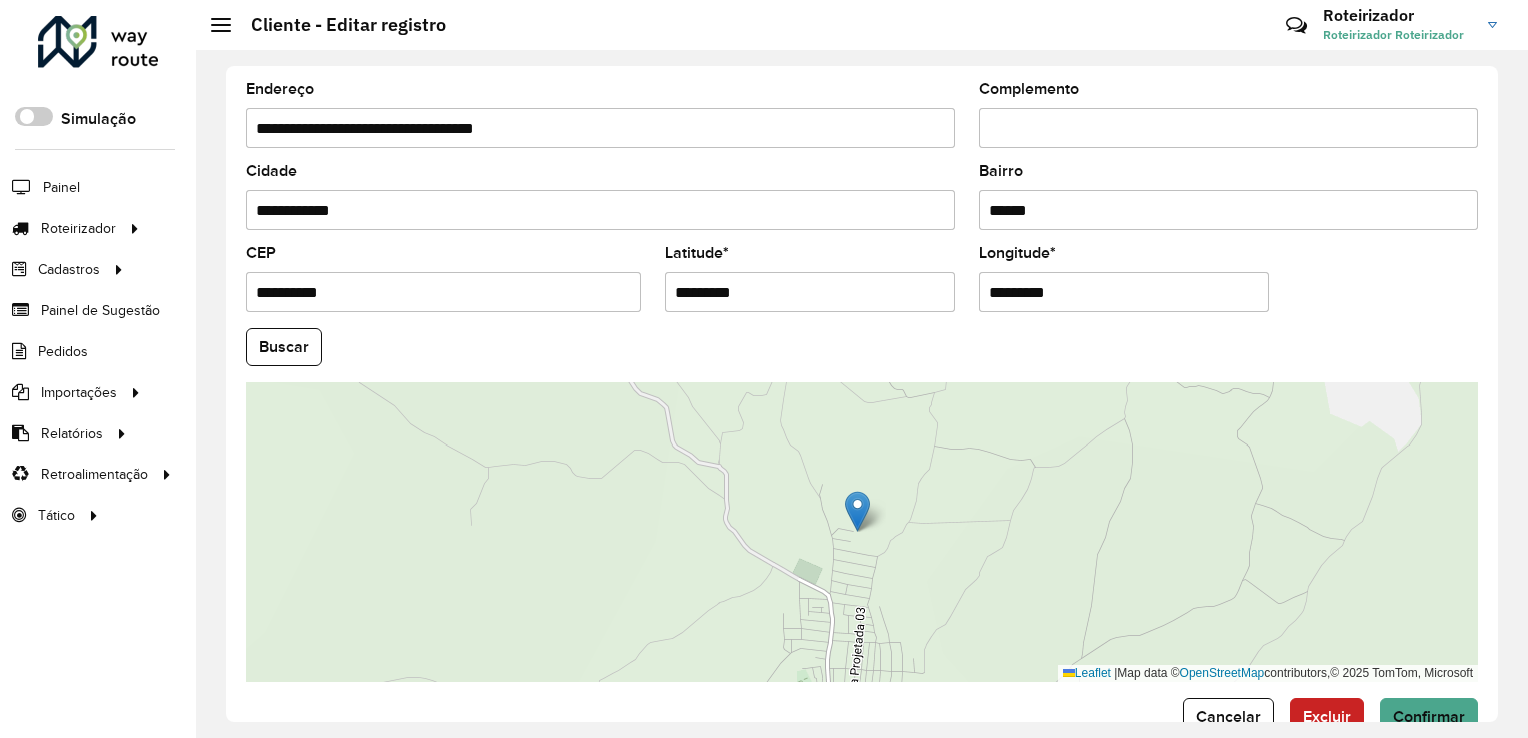 type on "*********" 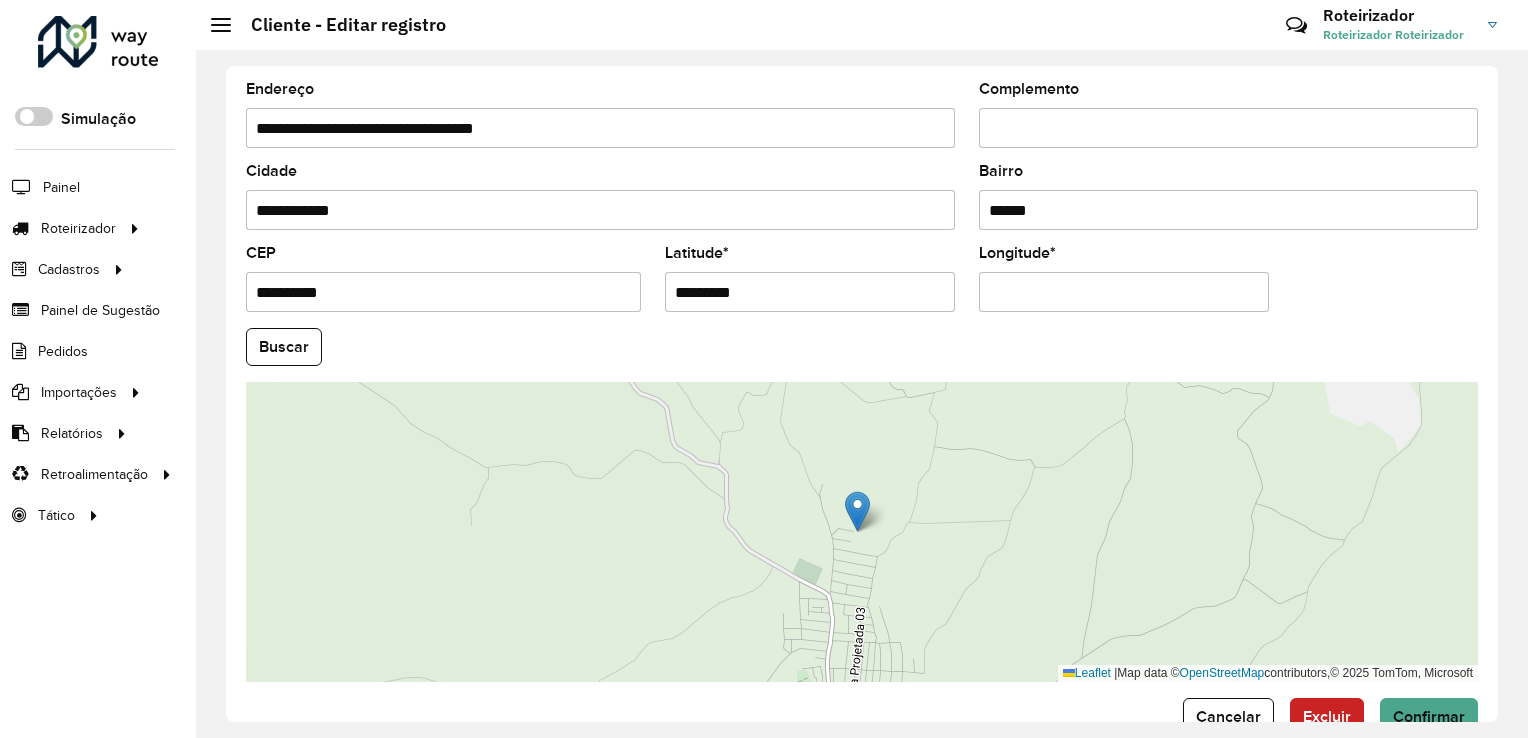 paste on "**********" 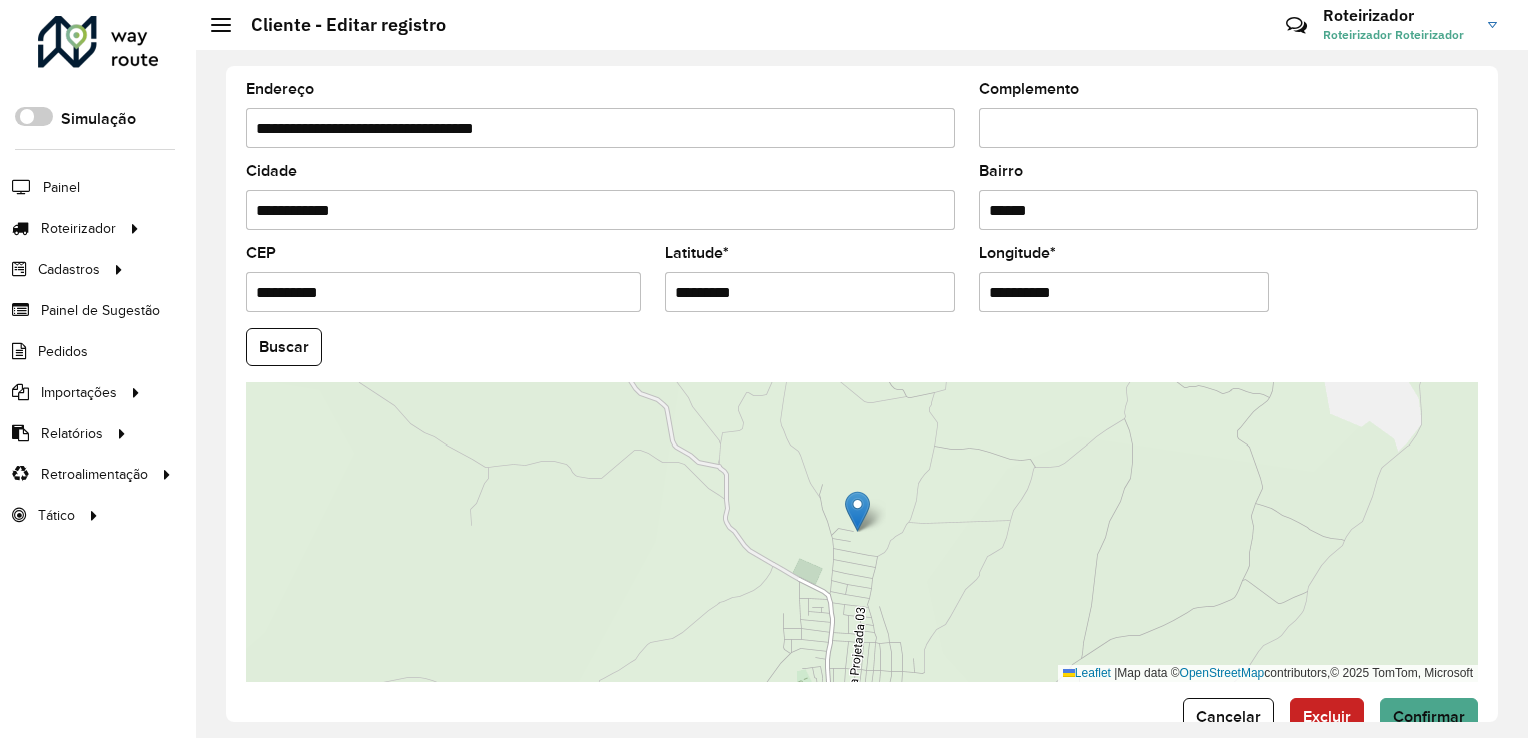 type on "**********" 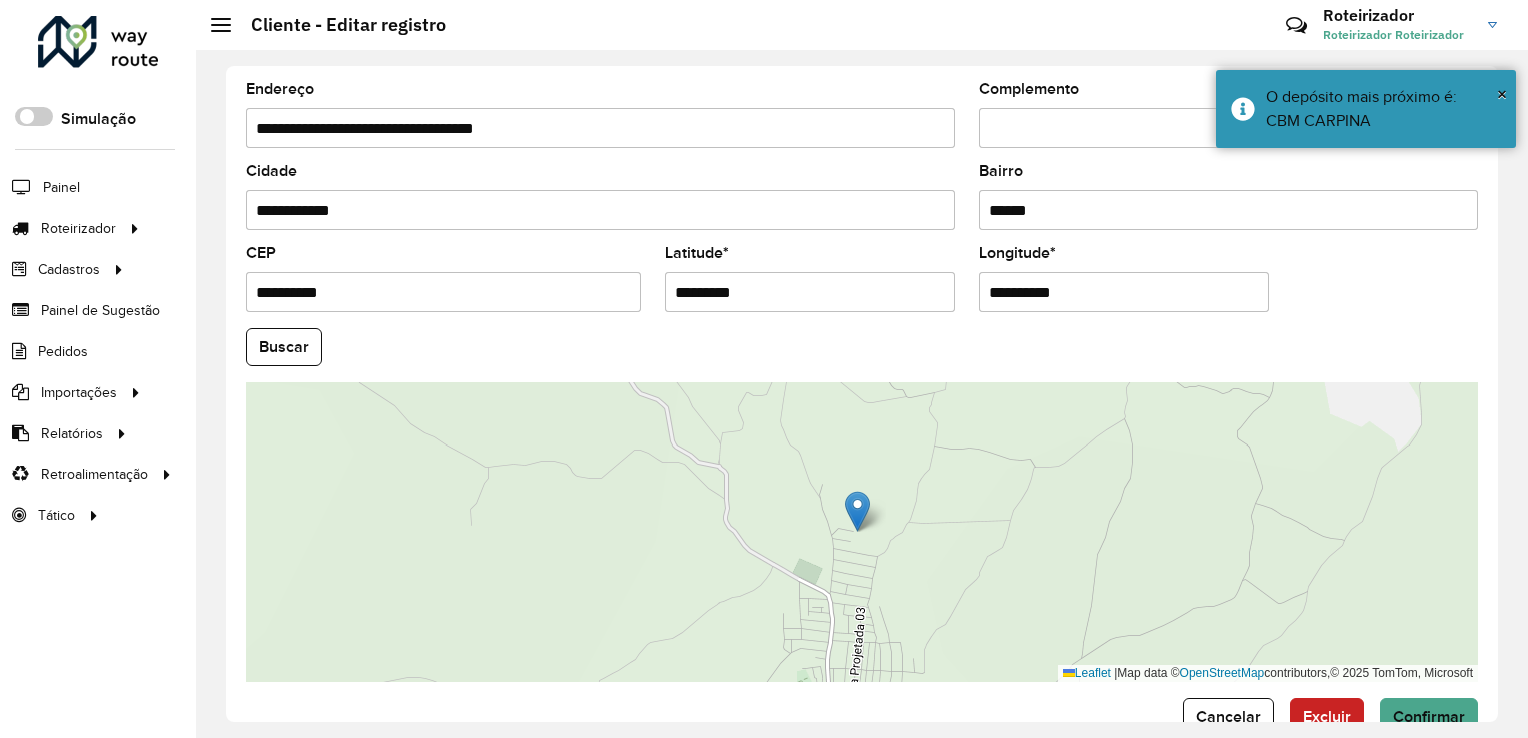 drag, startPoint x: 387, startPoint y: 294, endPoint x: 248, endPoint y: 313, distance: 140.29256 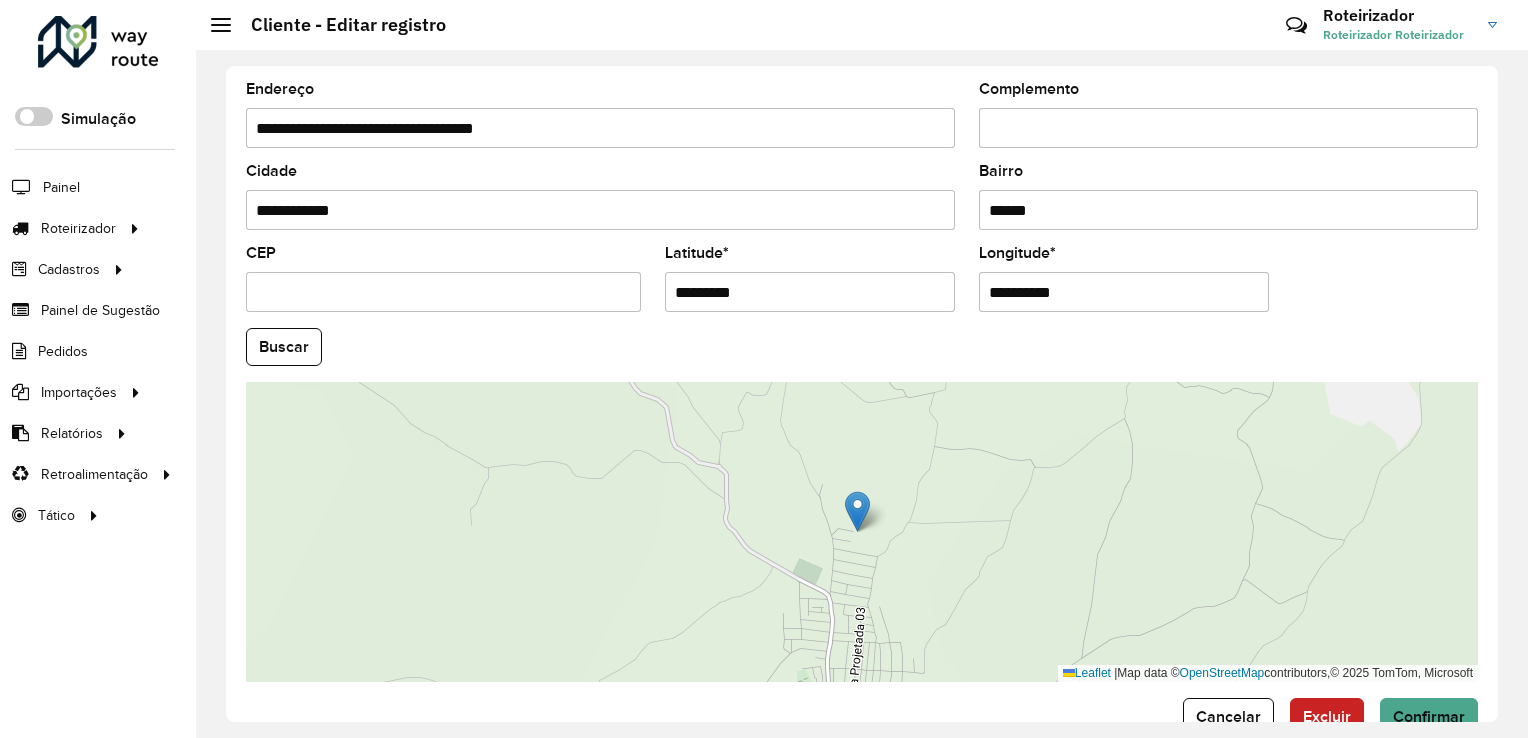 click on "CEP" at bounding box center [443, 292] 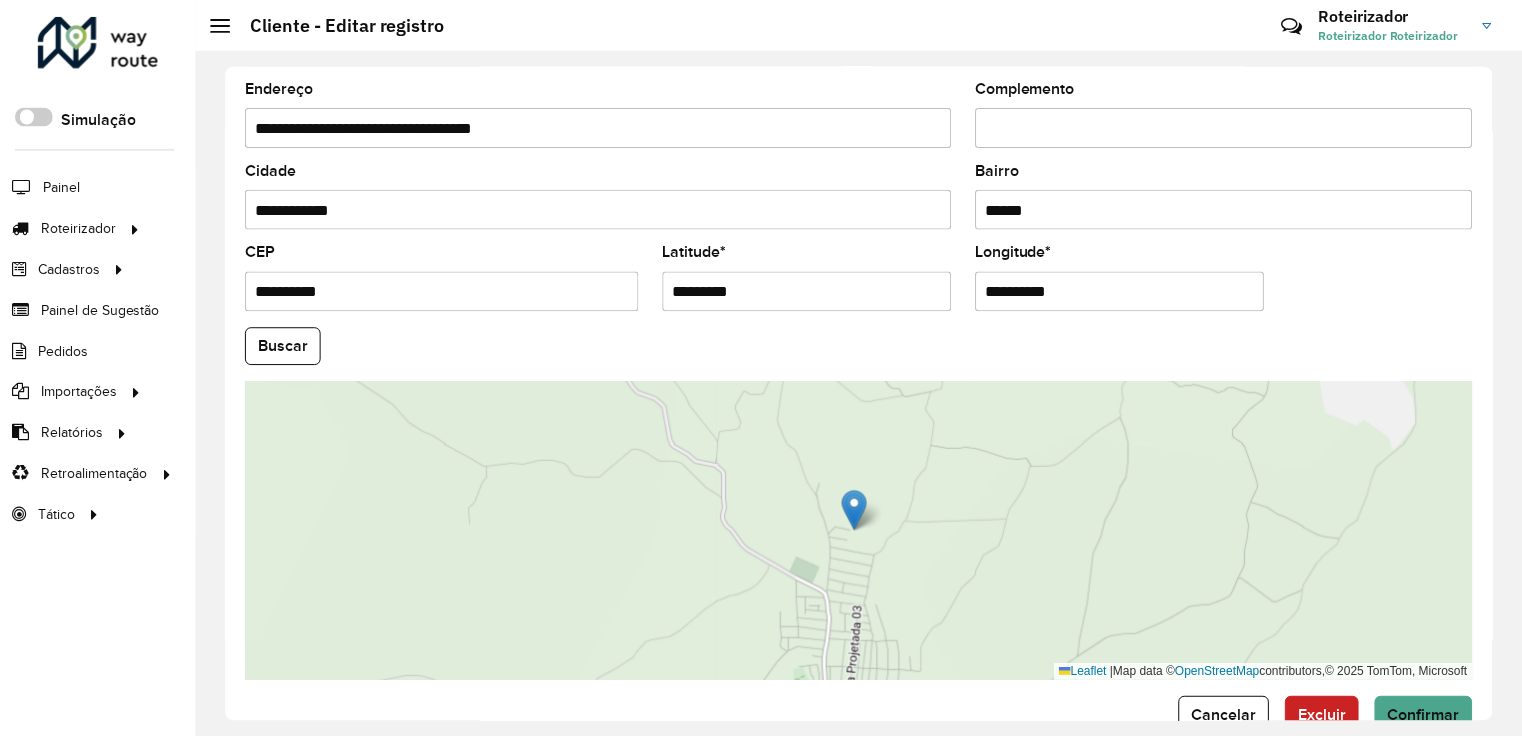 scroll, scrollTop: 741, scrollLeft: 0, axis: vertical 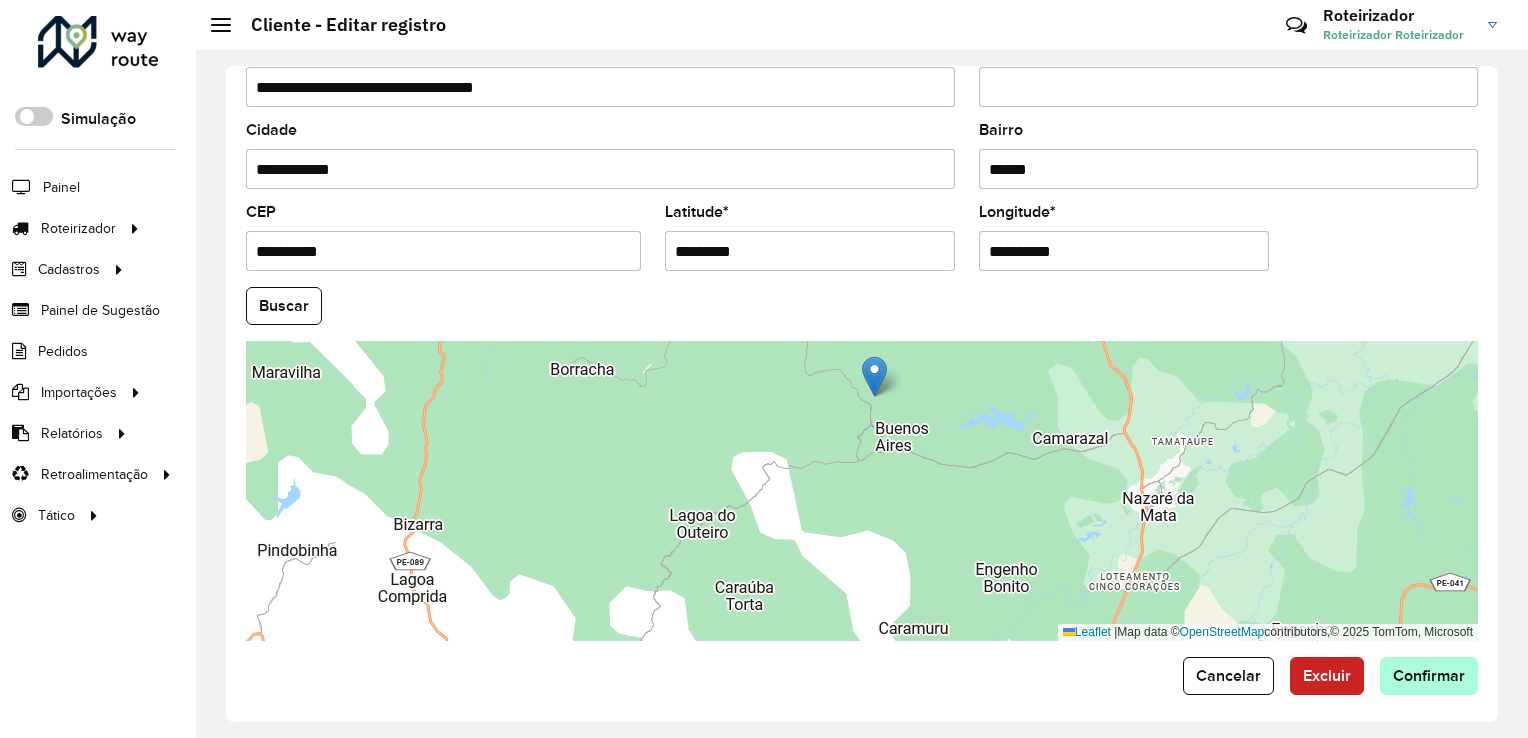 type on "**********" 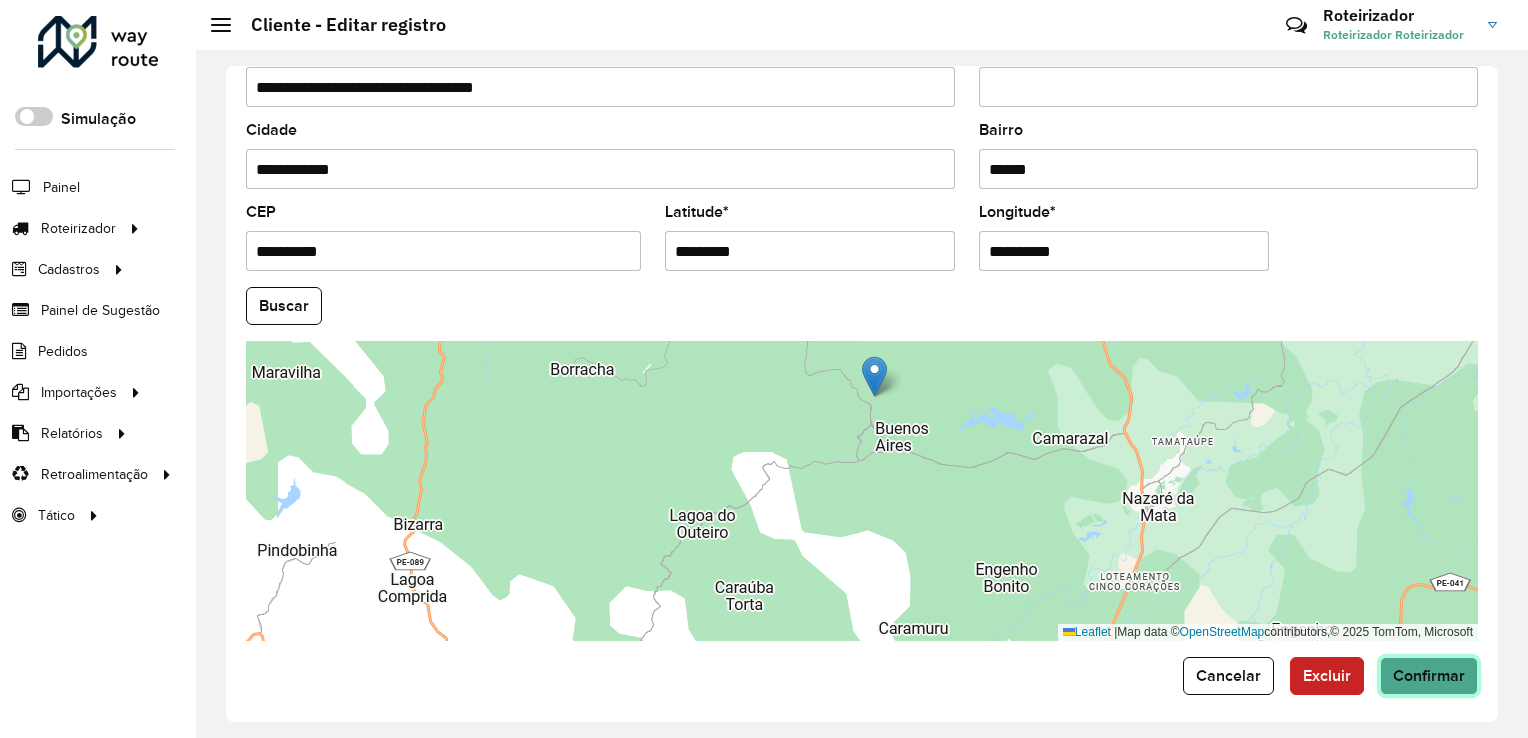 click on "Confirmar" 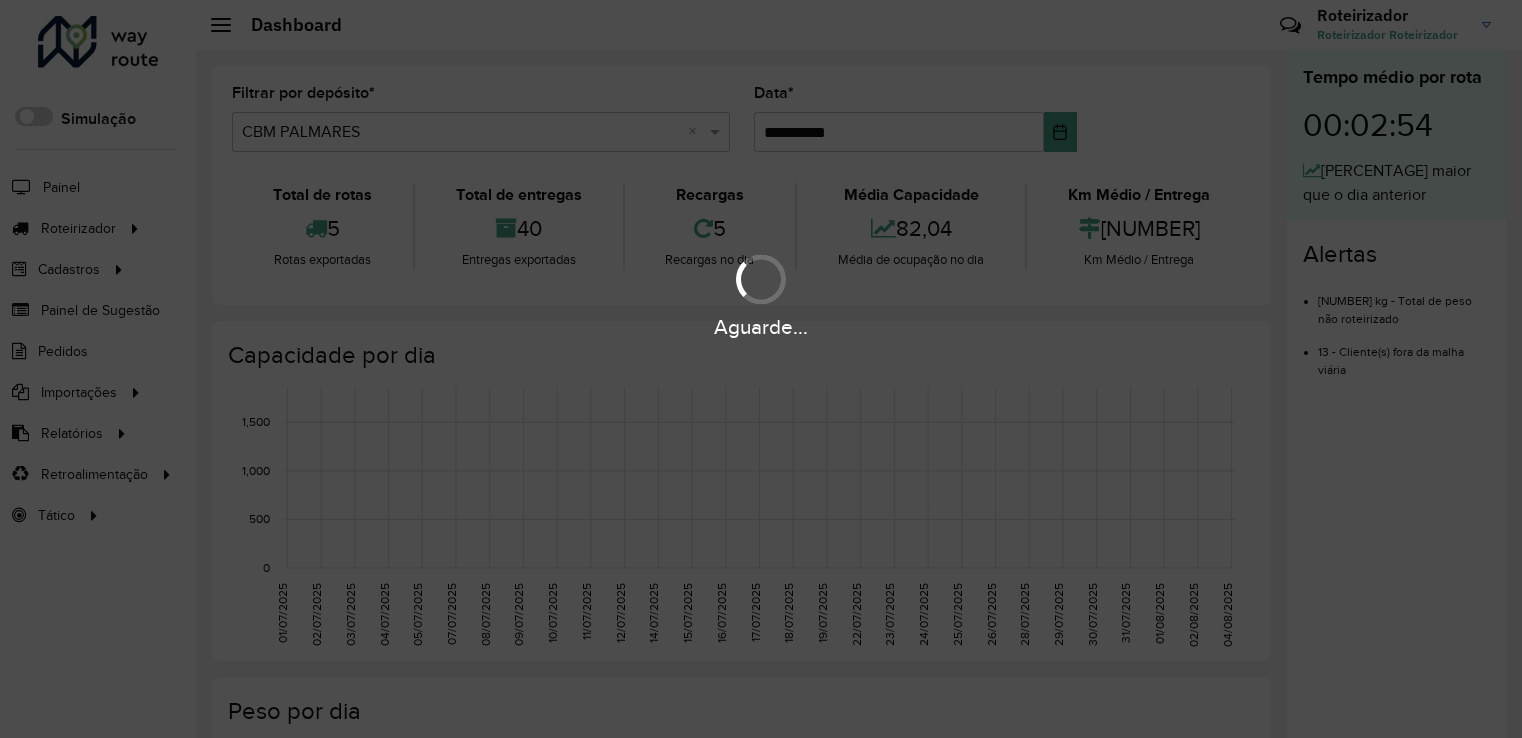 scroll, scrollTop: 0, scrollLeft: 0, axis: both 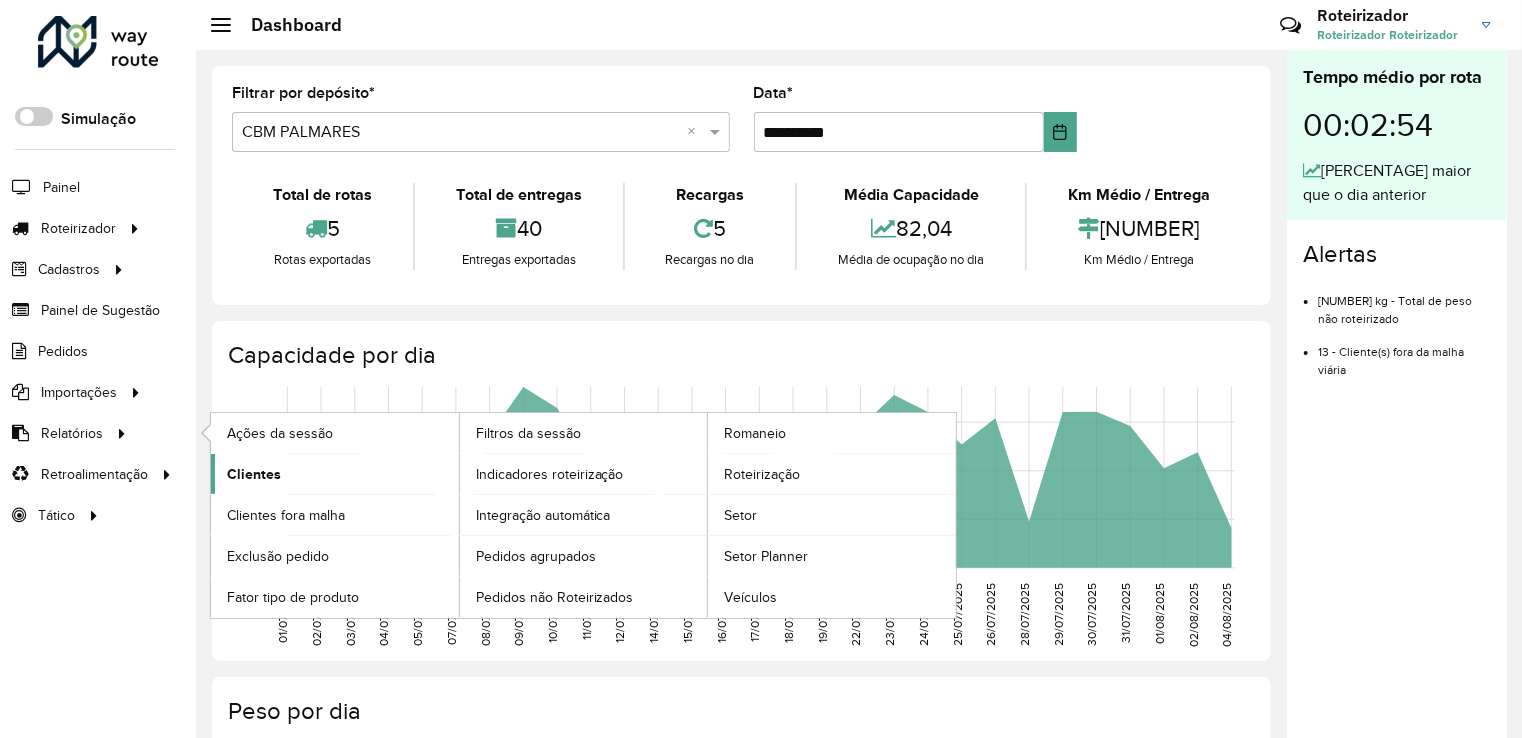 click on "Clientes" 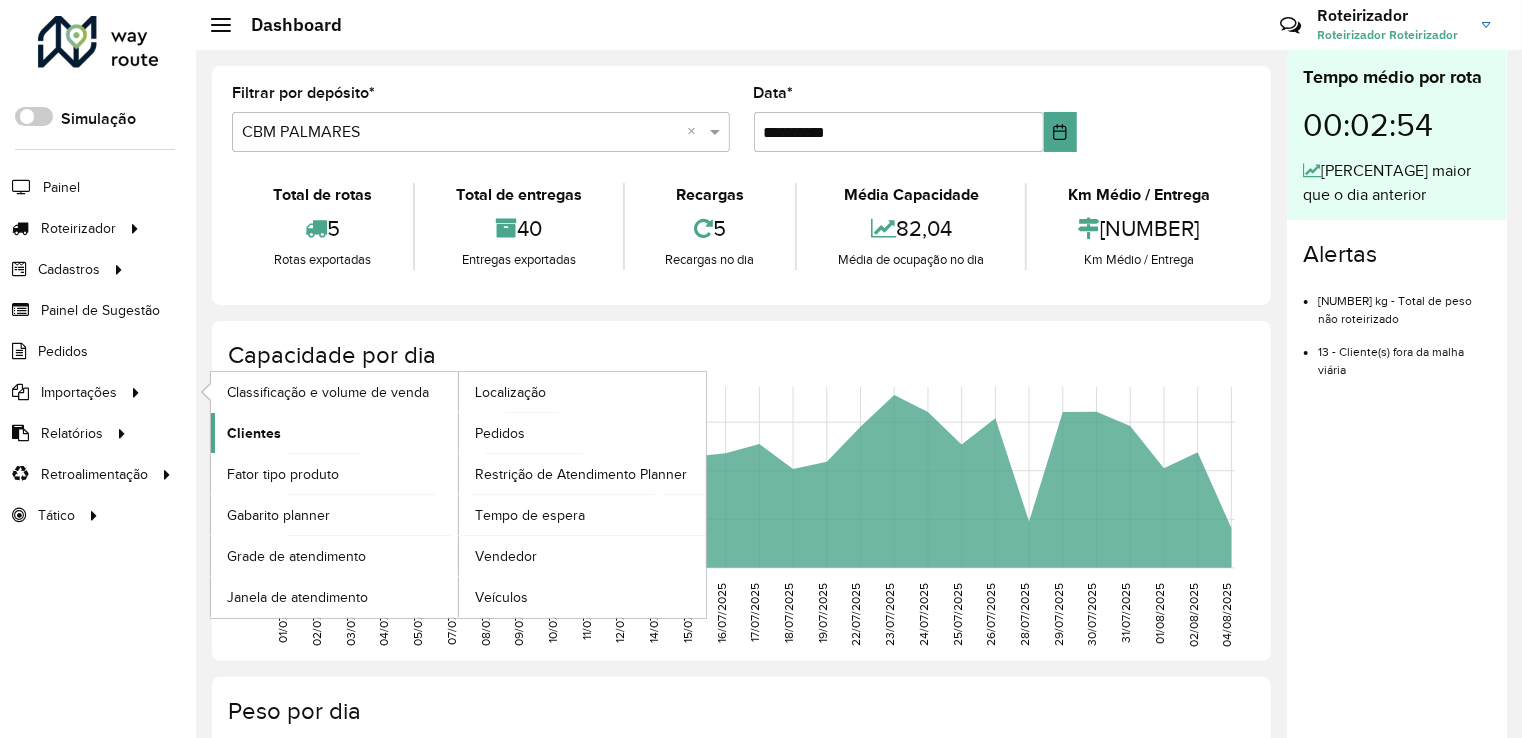 click on "Clientes" 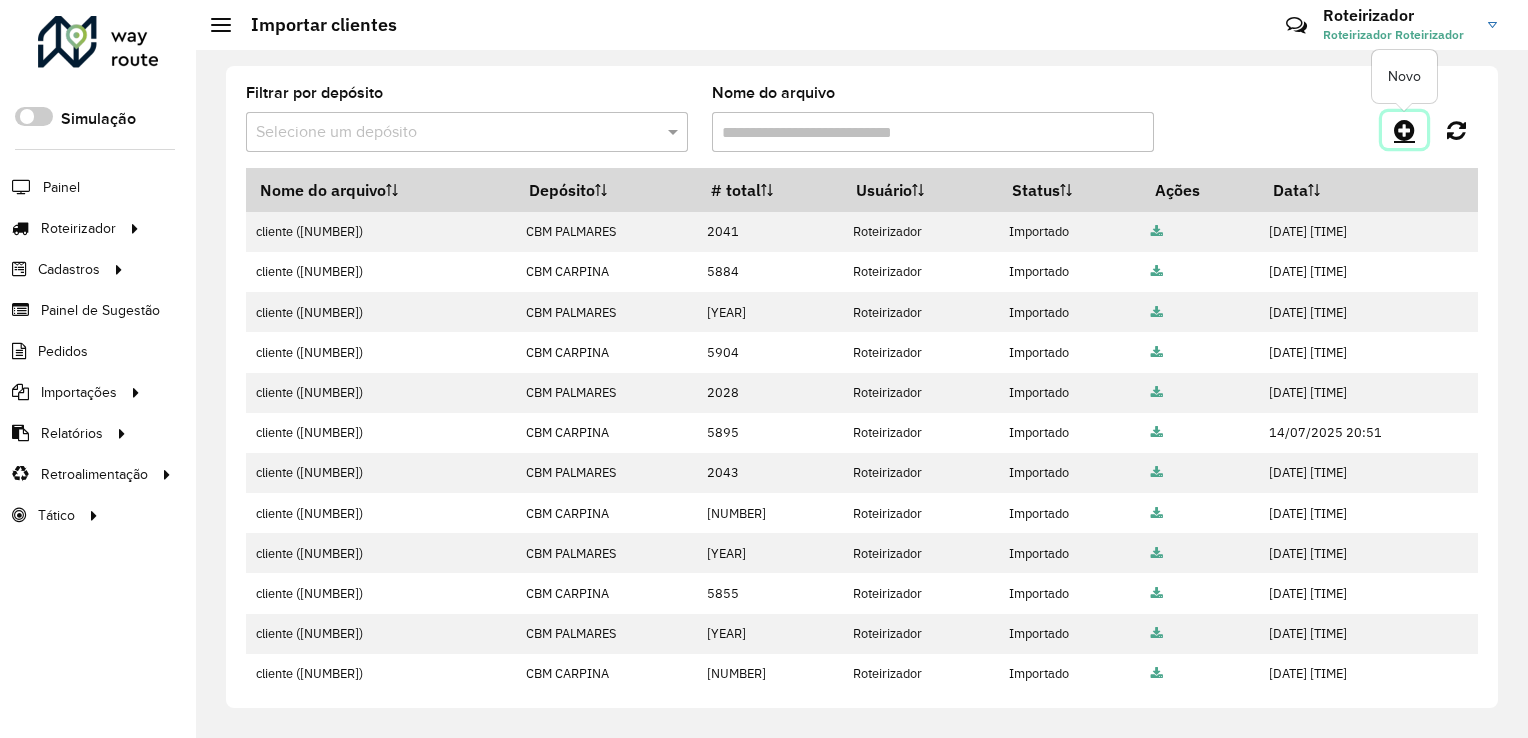 click 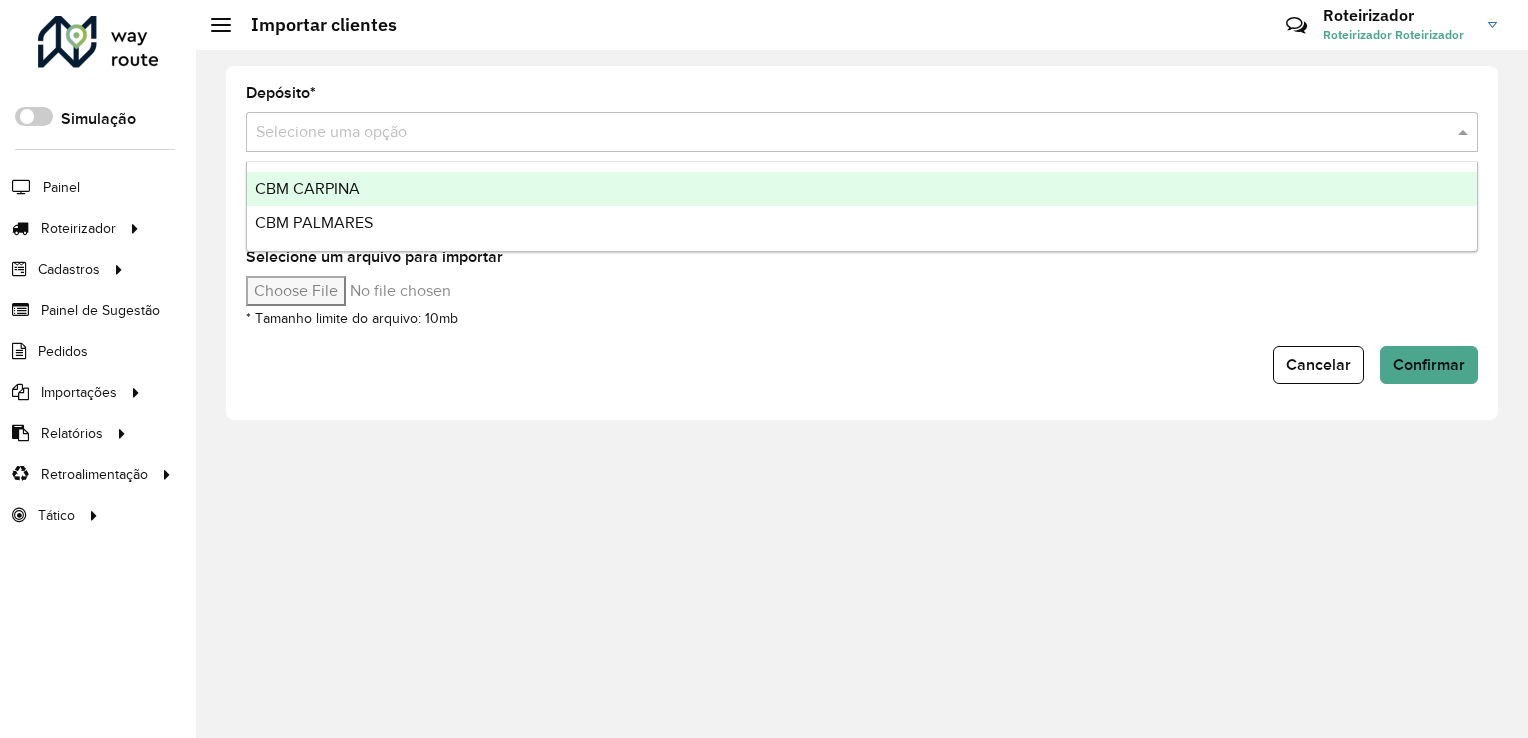 click at bounding box center [842, 133] 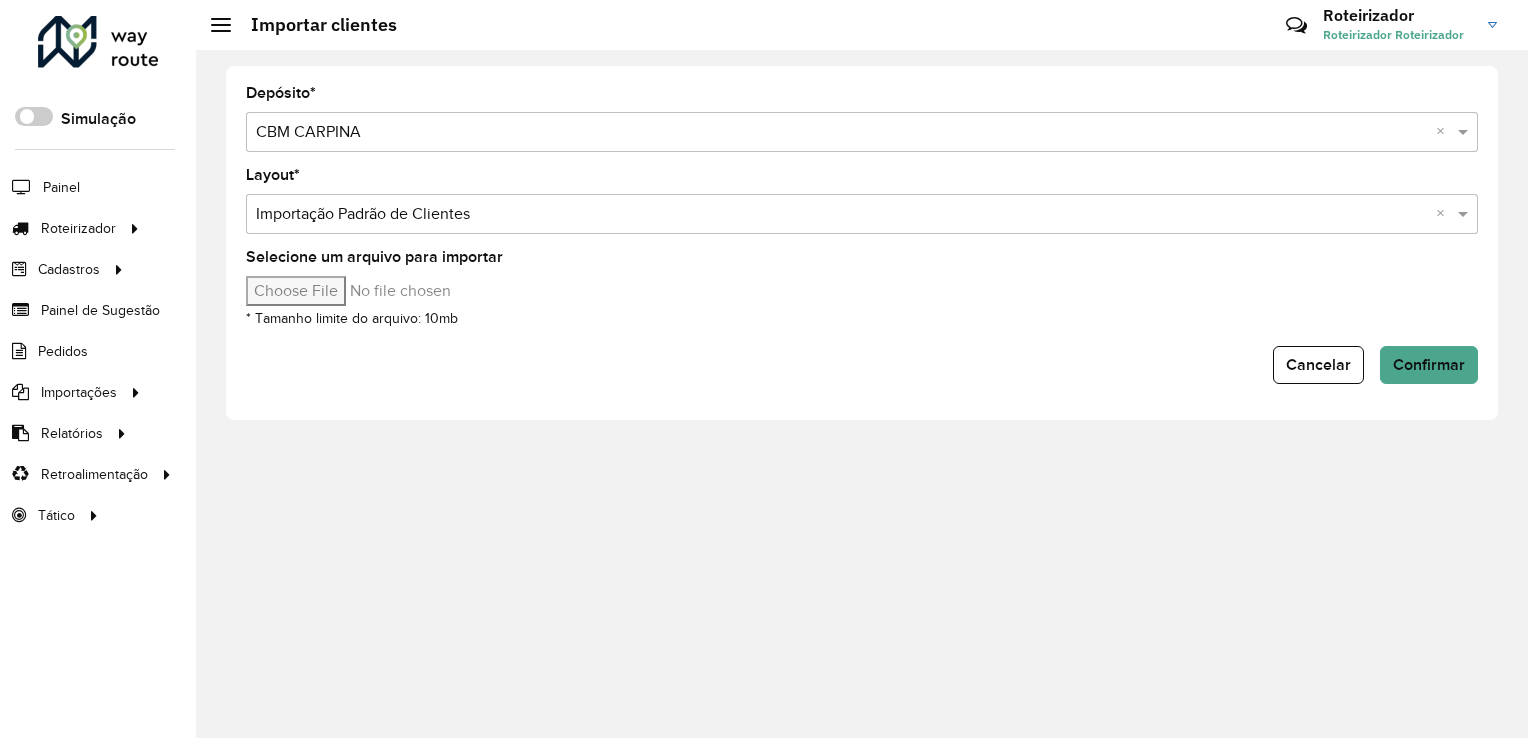 click on "Selecione um arquivo para importar" at bounding box center [416, 291] 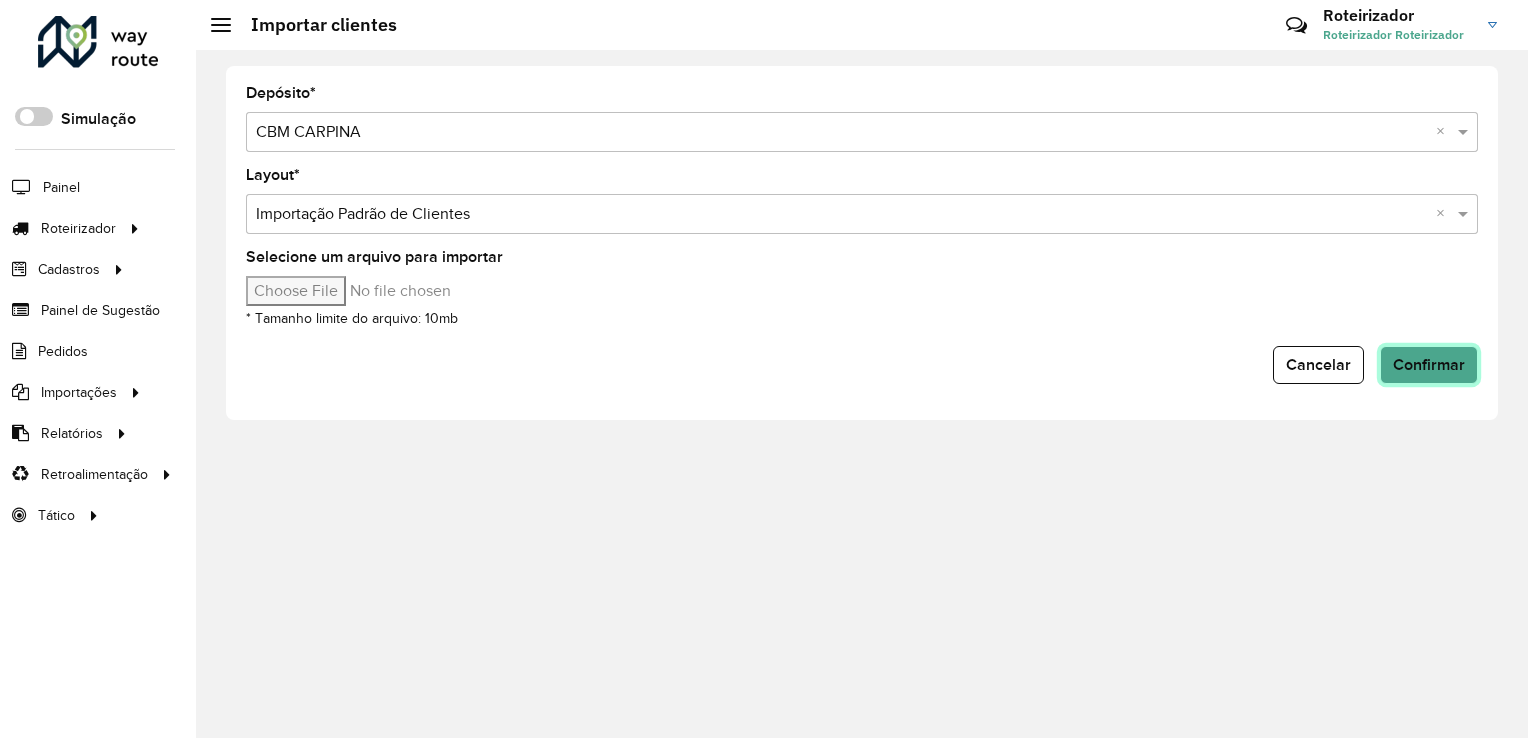 drag, startPoint x: 1410, startPoint y: 354, endPoint x: 1420, endPoint y: 351, distance: 10.440307 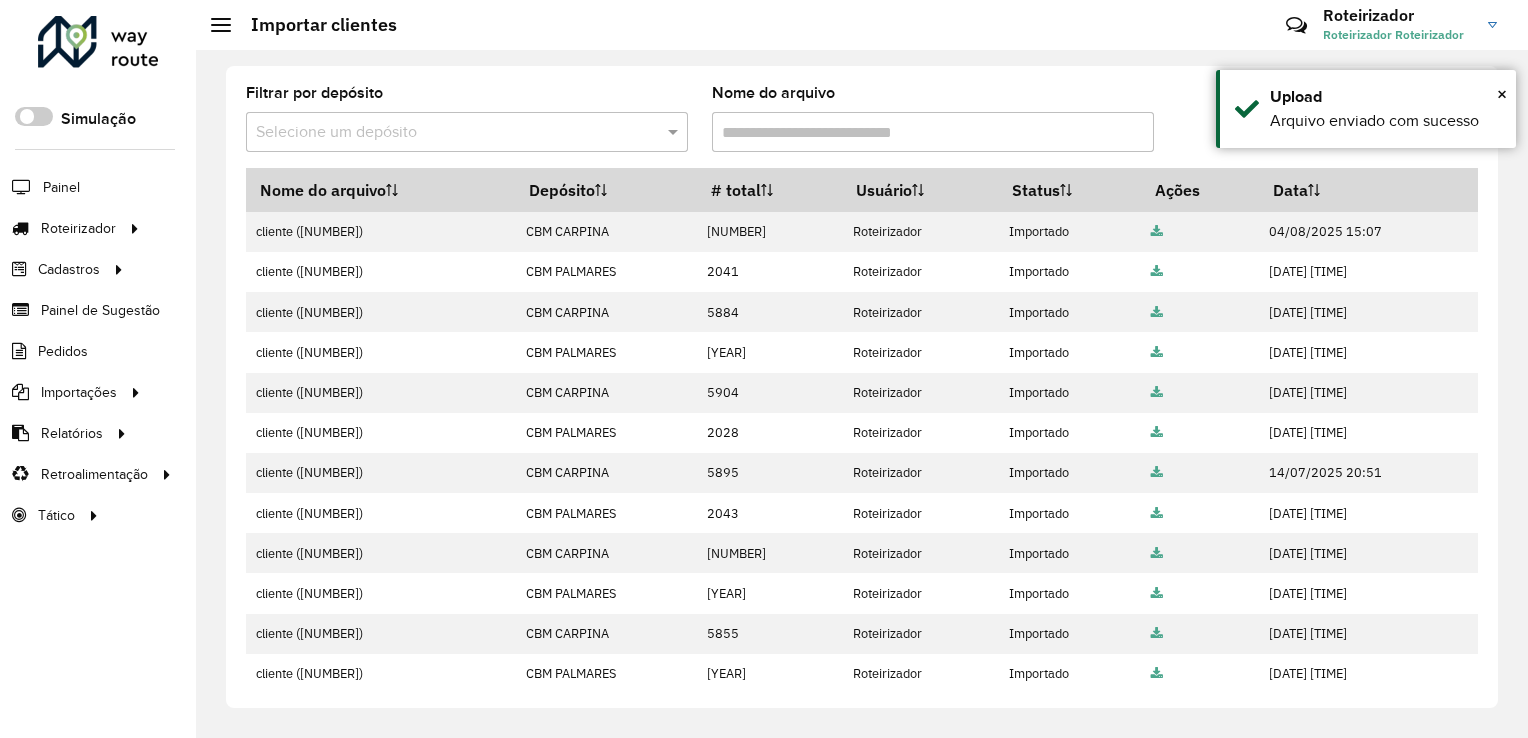 click at bounding box center [447, 133] 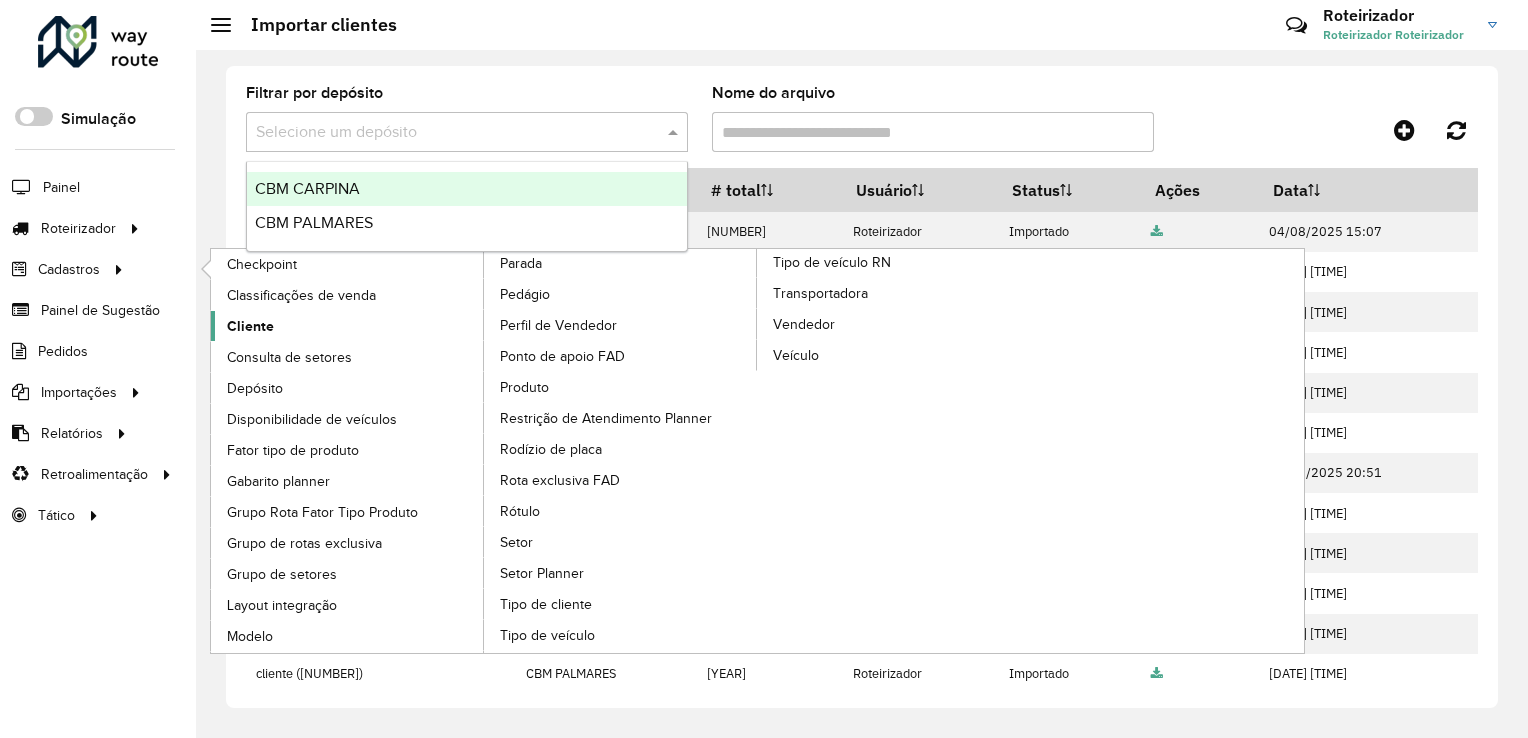 click on "Cliente" 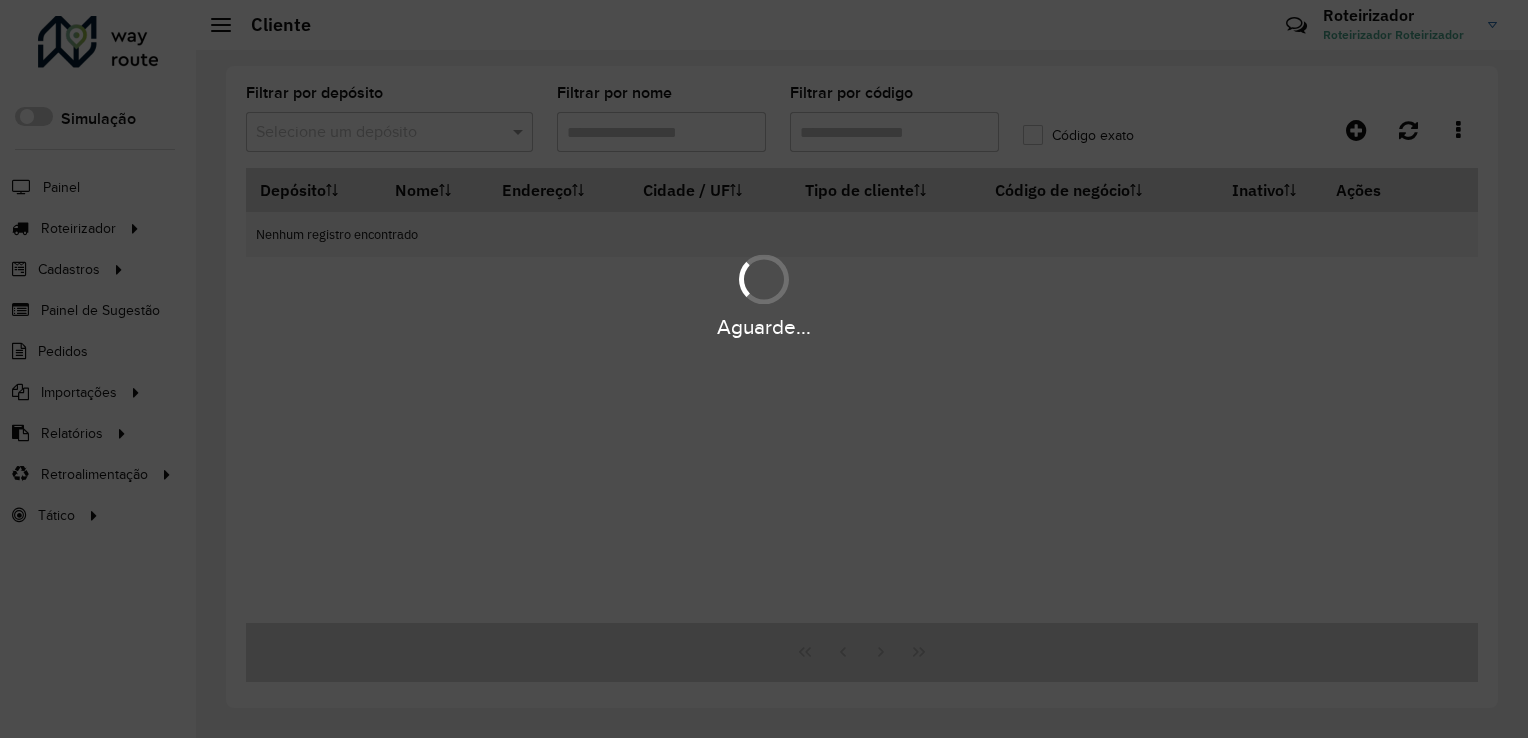 type on "****" 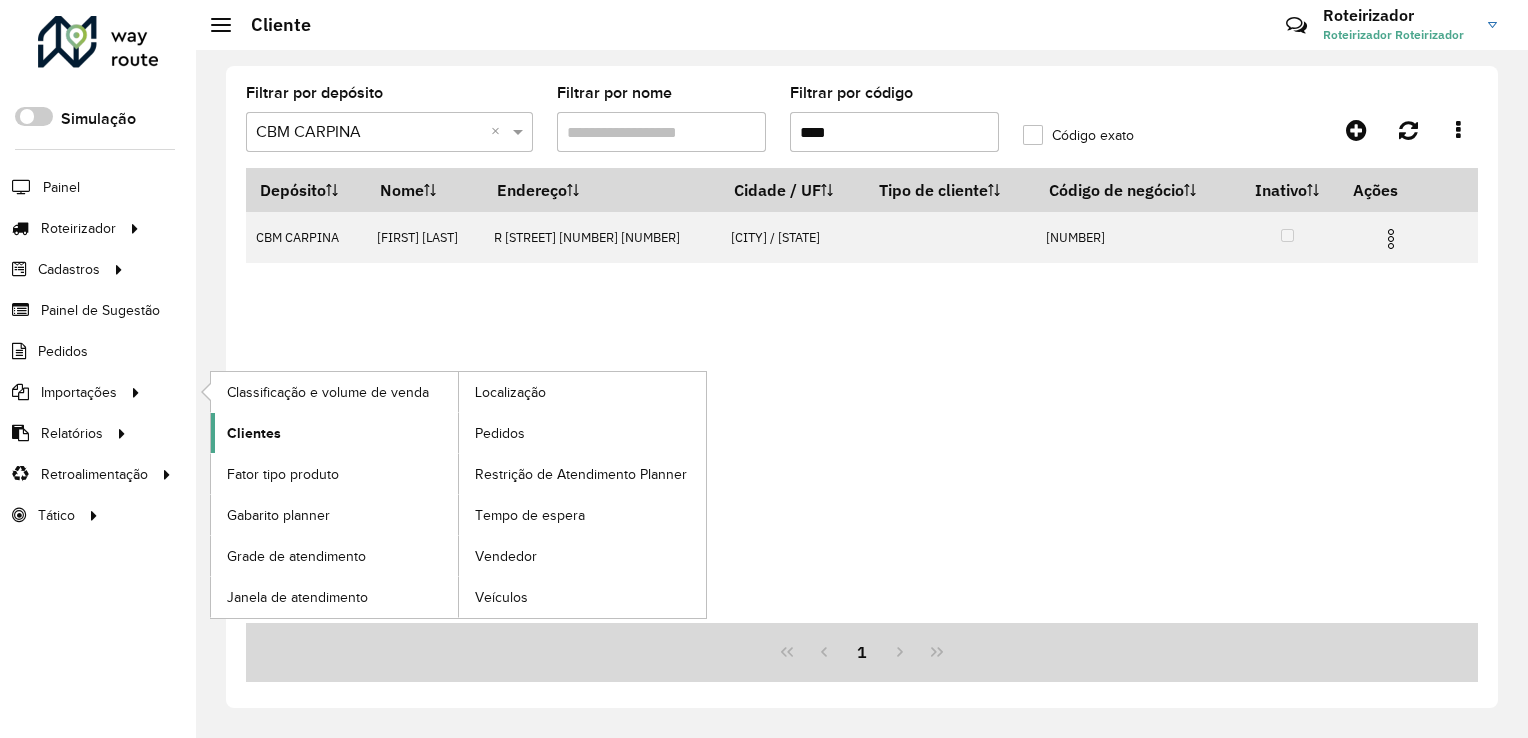 click on "Clientes" 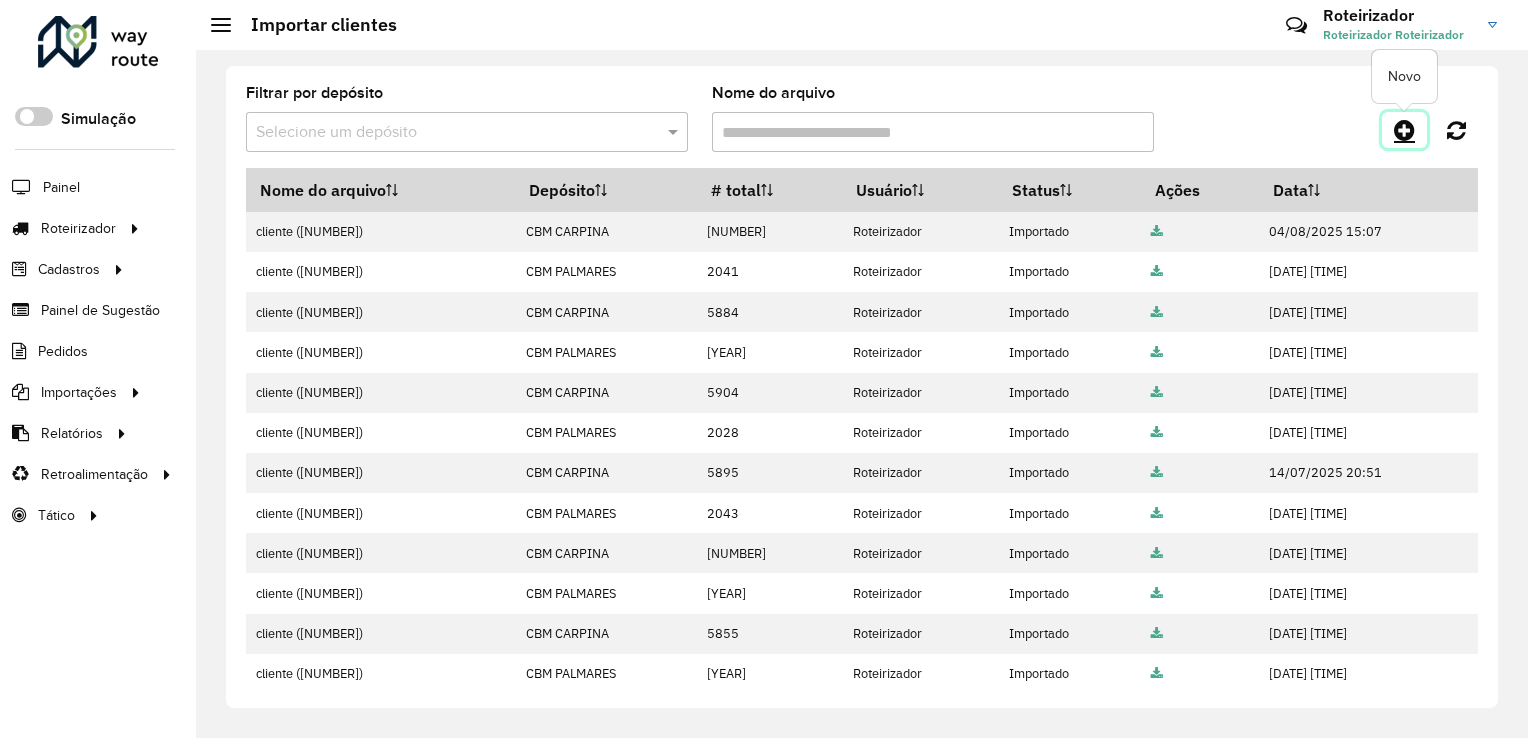 click 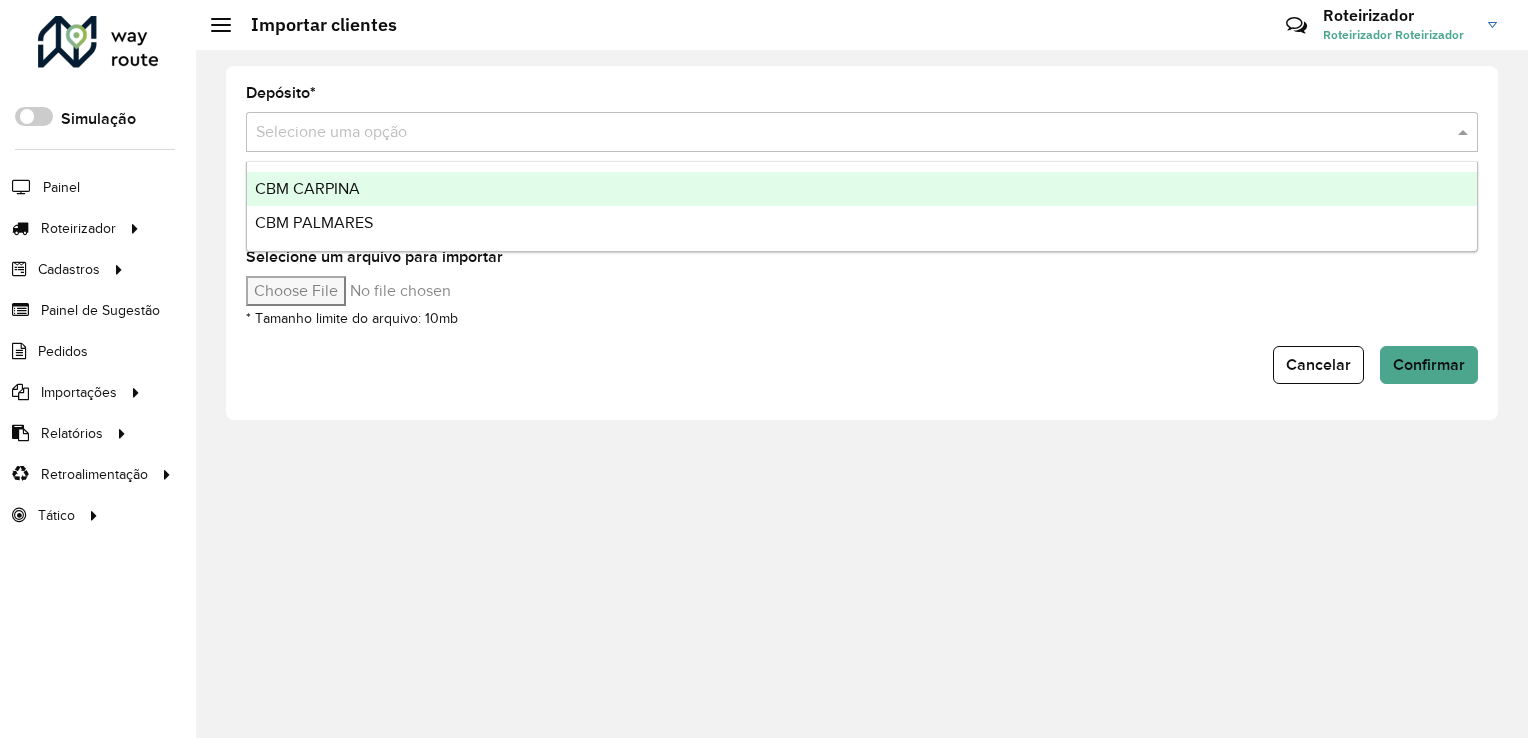 click at bounding box center [842, 133] 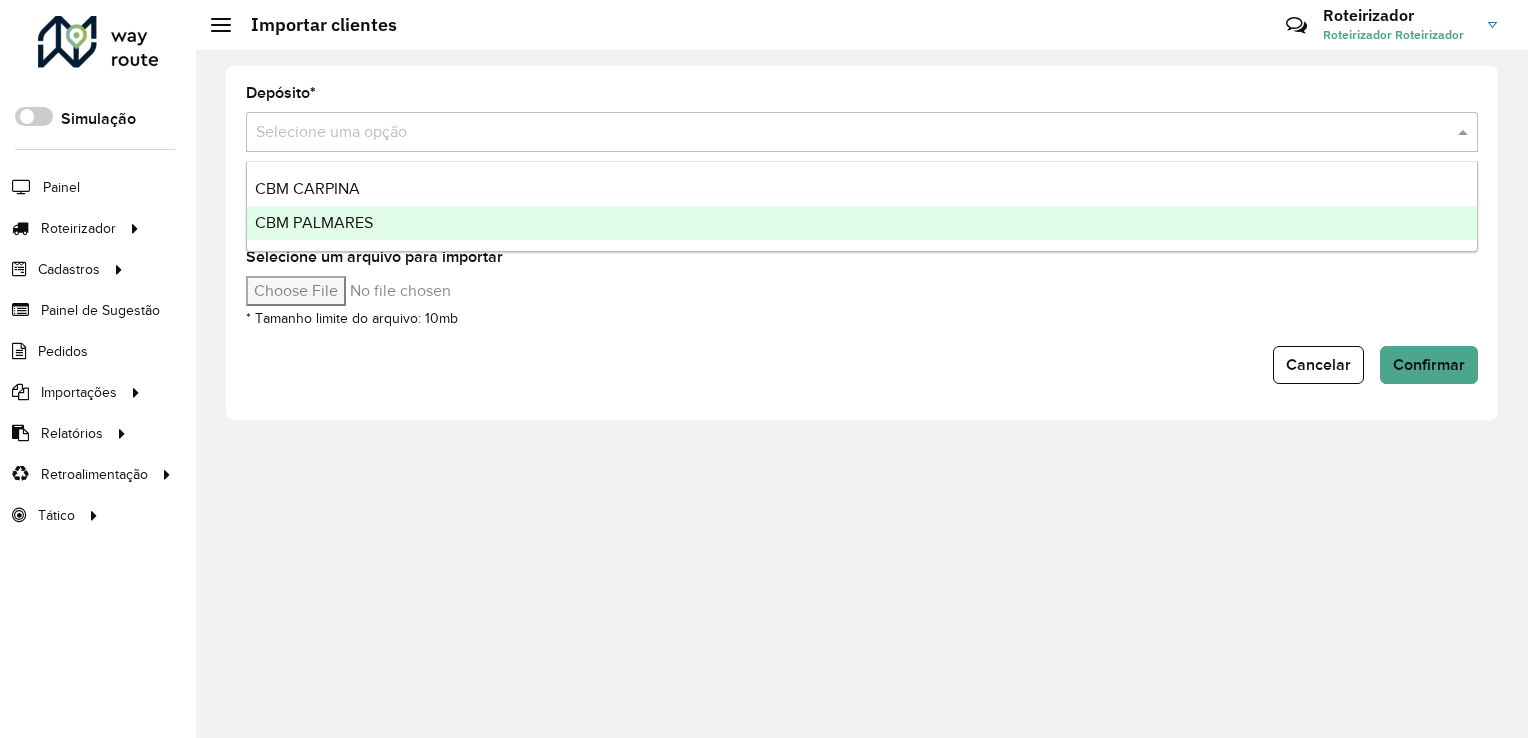 click on "CBM PALMARES" at bounding box center [314, 222] 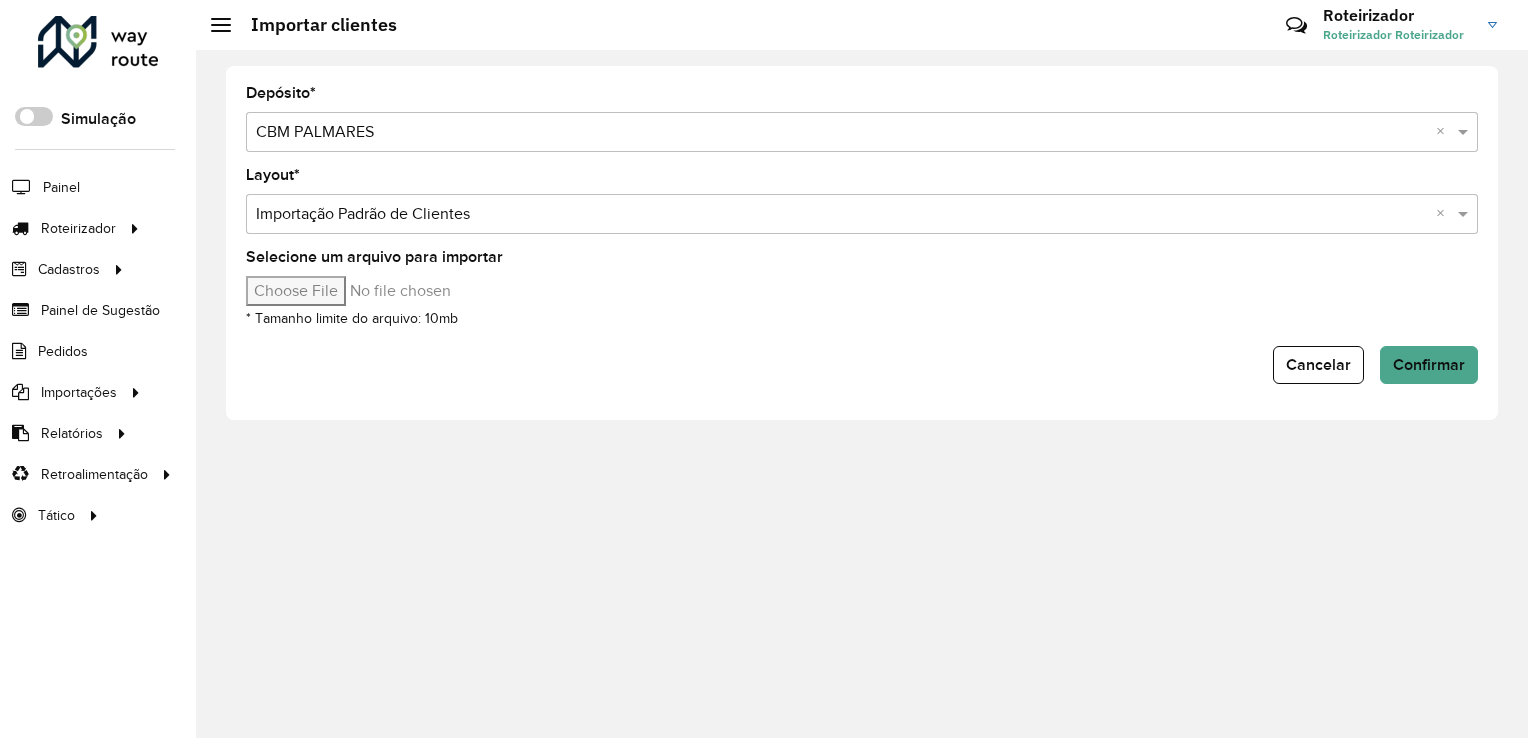 click on "Selecione um arquivo para importar" at bounding box center [416, 291] 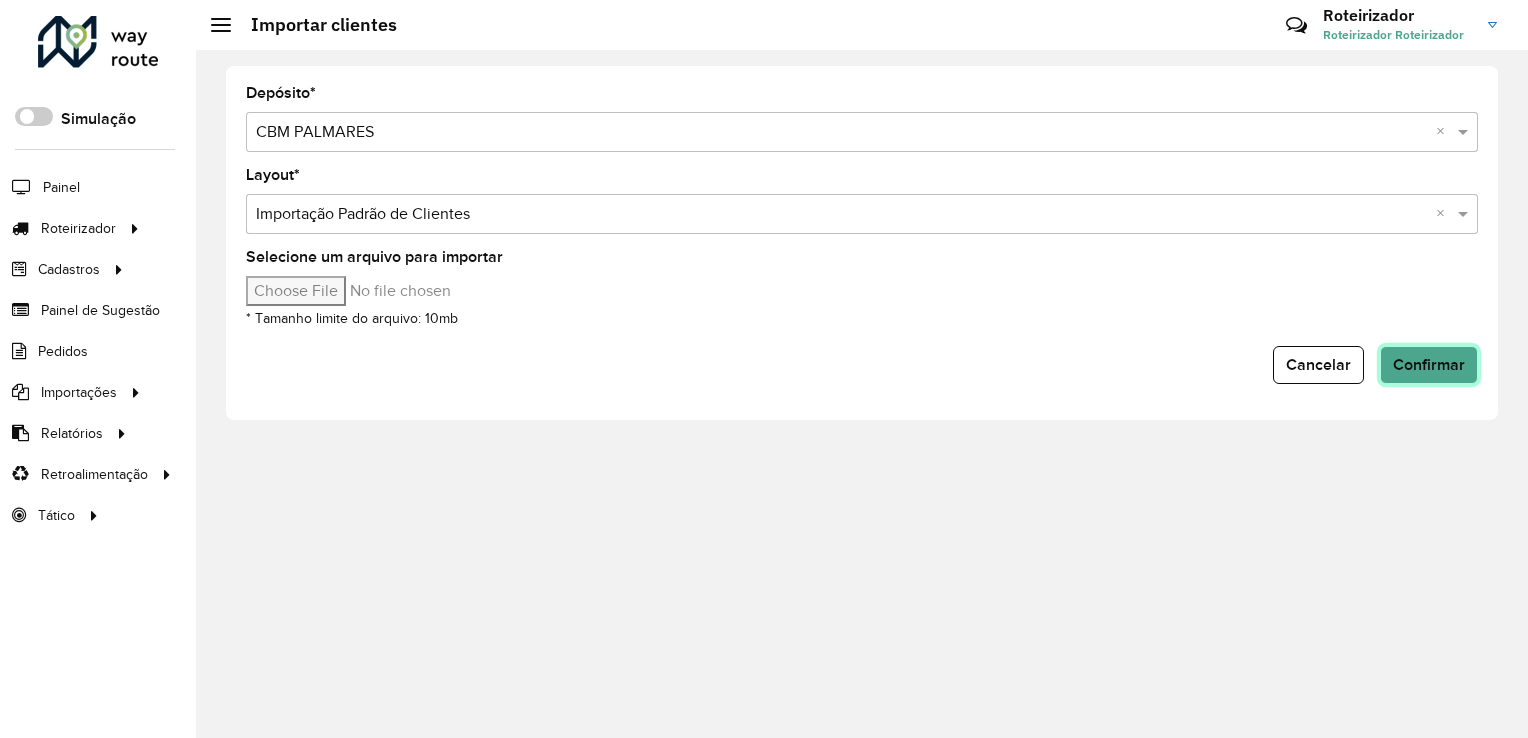 click on "Confirmar" 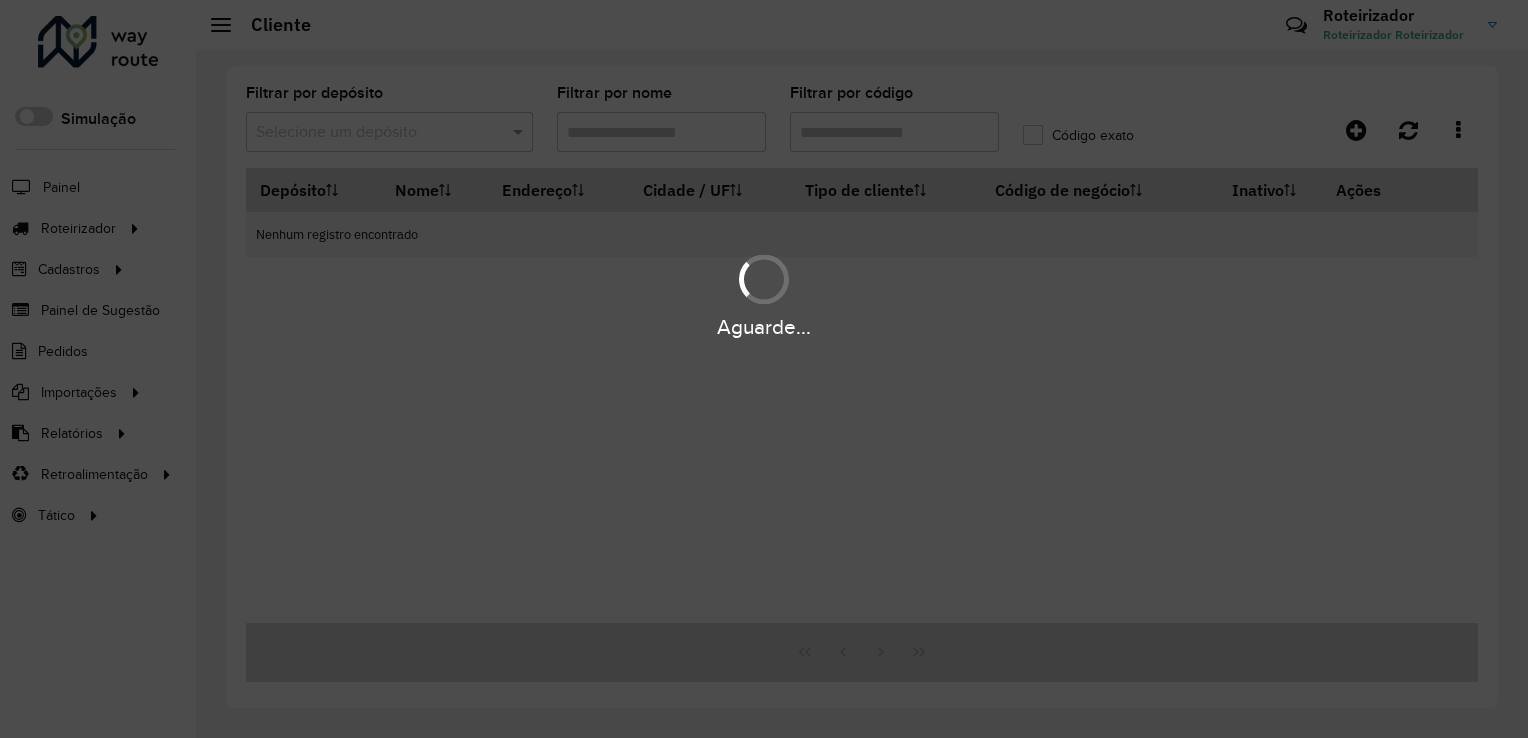 type on "****" 